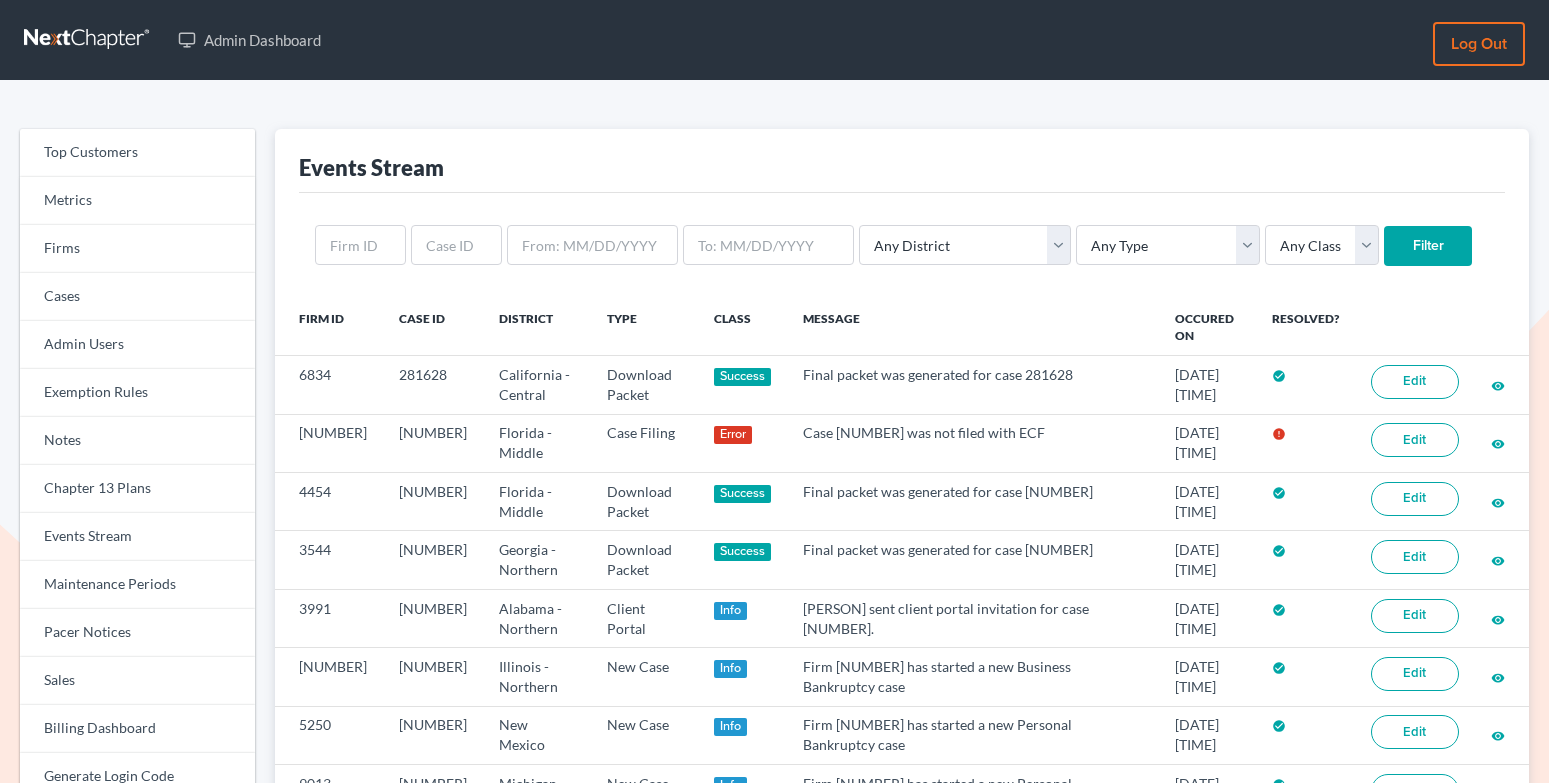 scroll, scrollTop: 0, scrollLeft: 0, axis: both 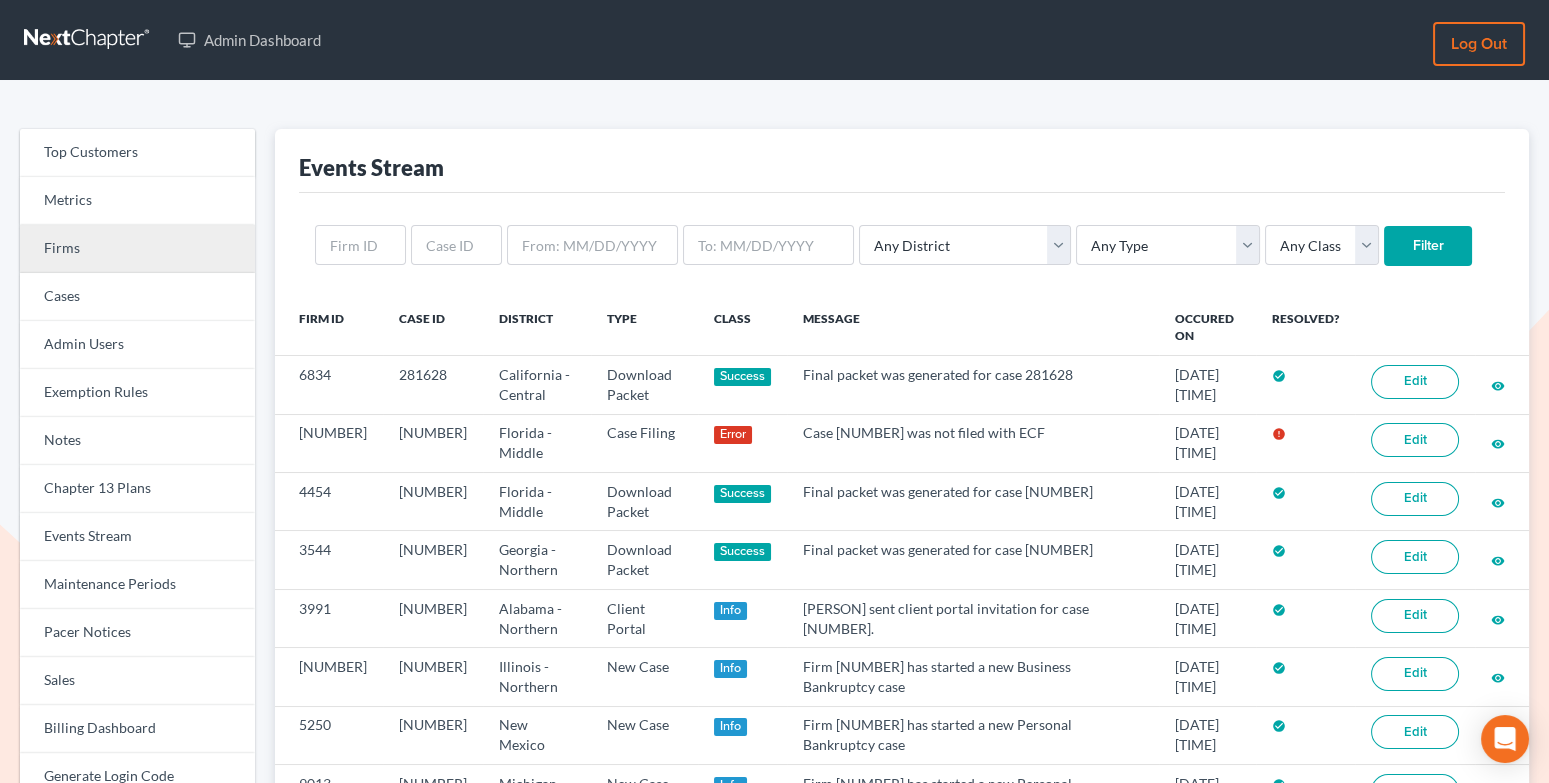 click on "Firms" at bounding box center [137, 249] 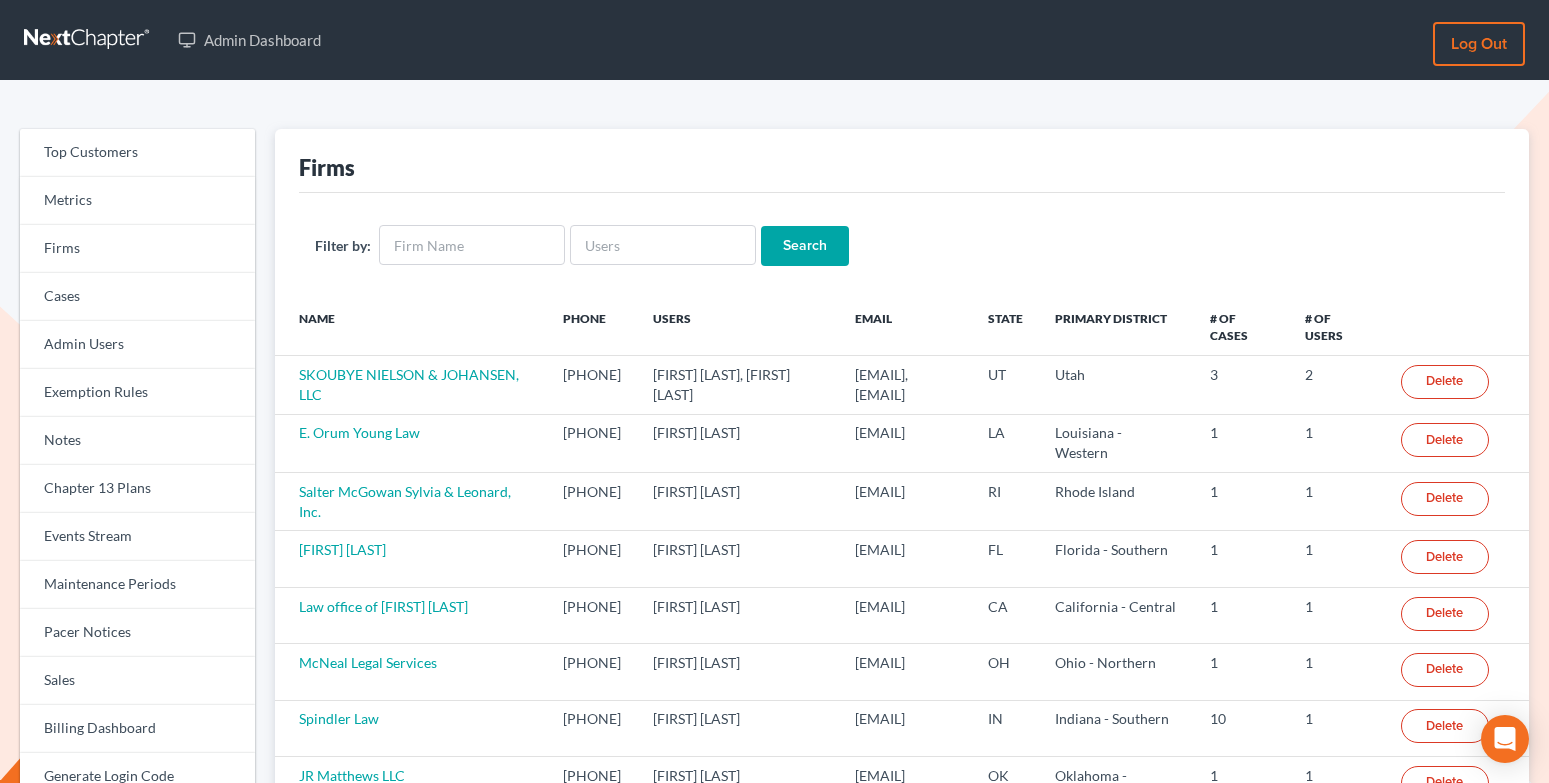 scroll, scrollTop: 0, scrollLeft: 0, axis: both 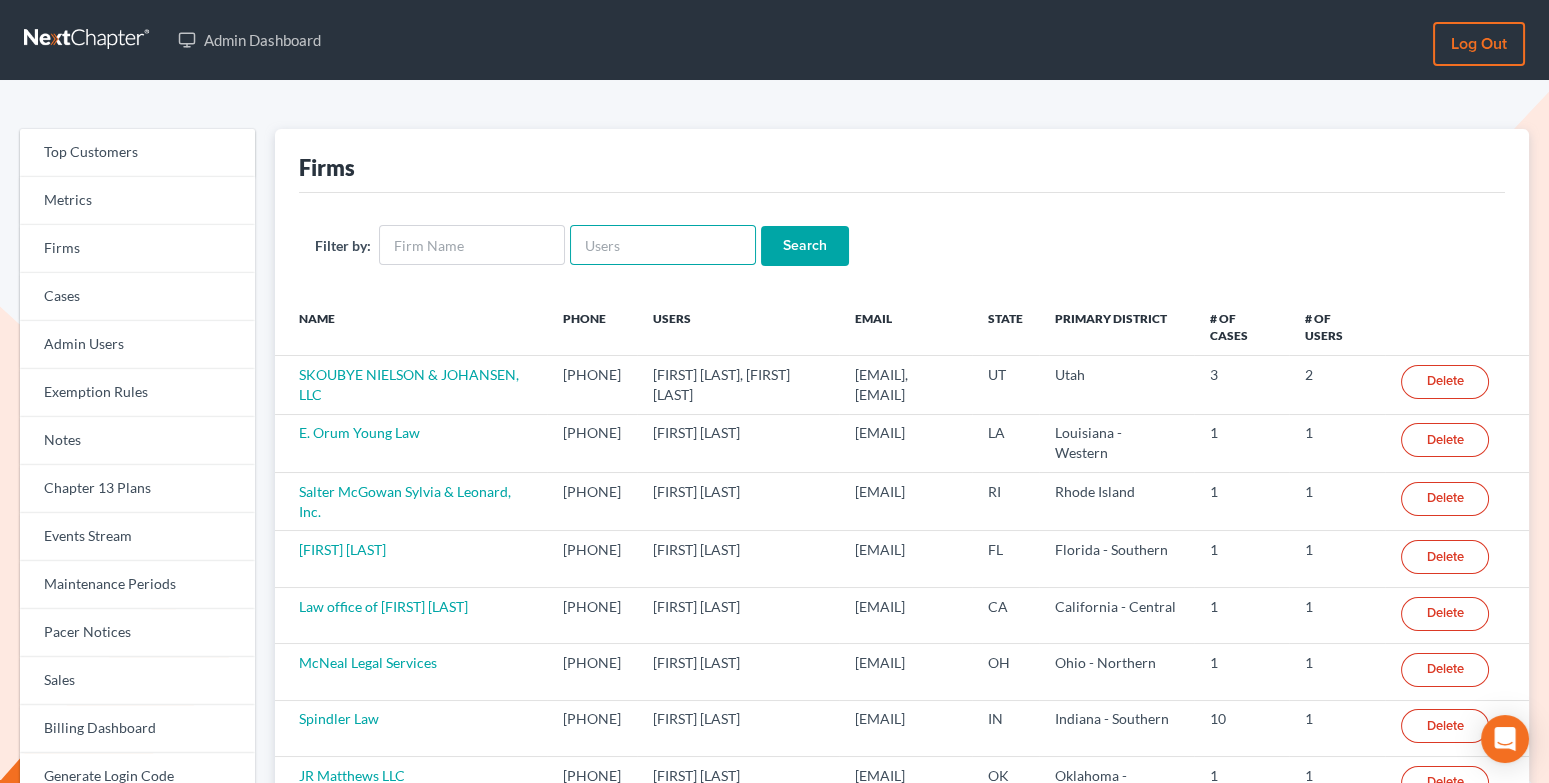 click at bounding box center [663, 245] 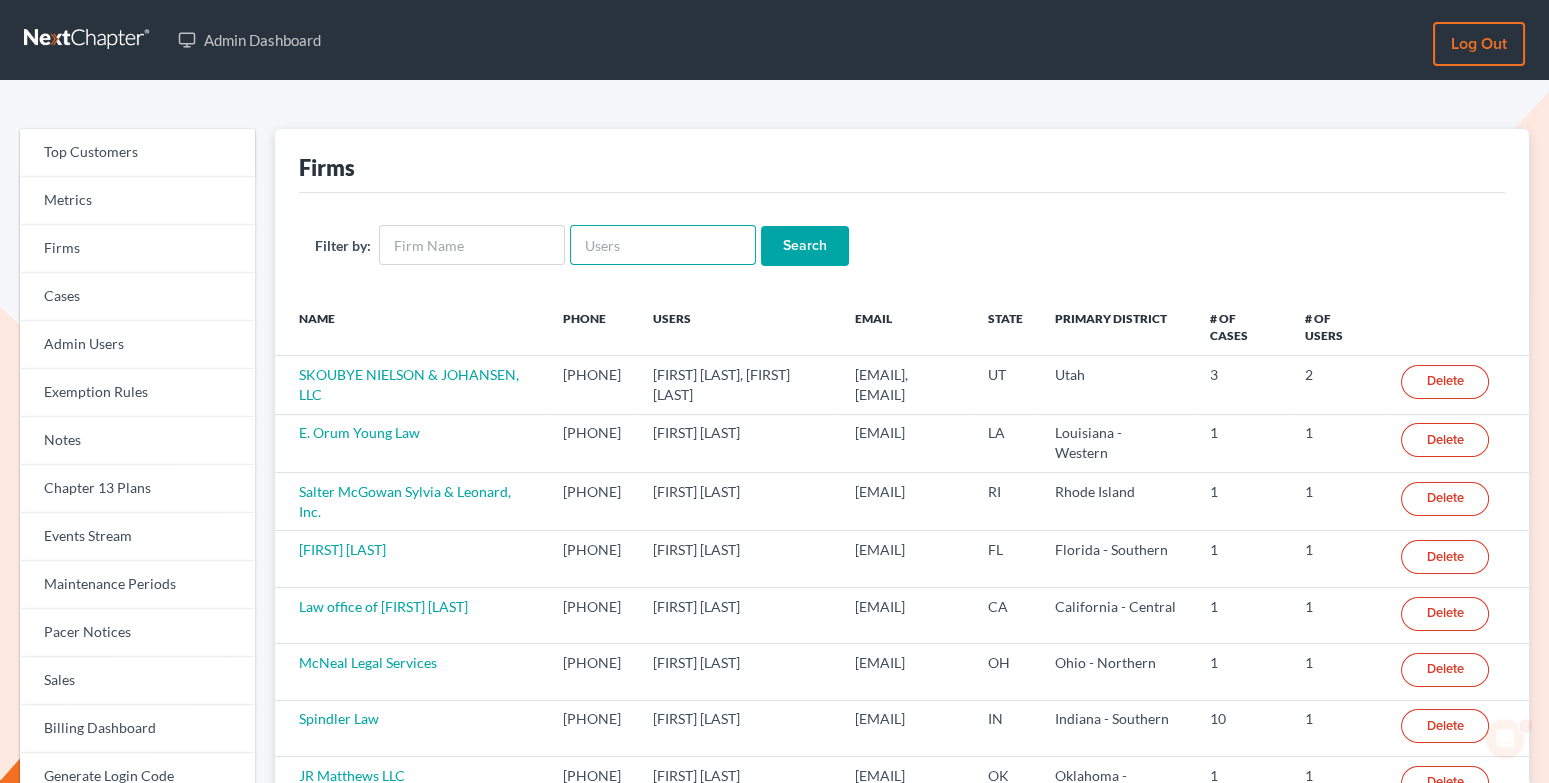 scroll, scrollTop: 0, scrollLeft: 0, axis: both 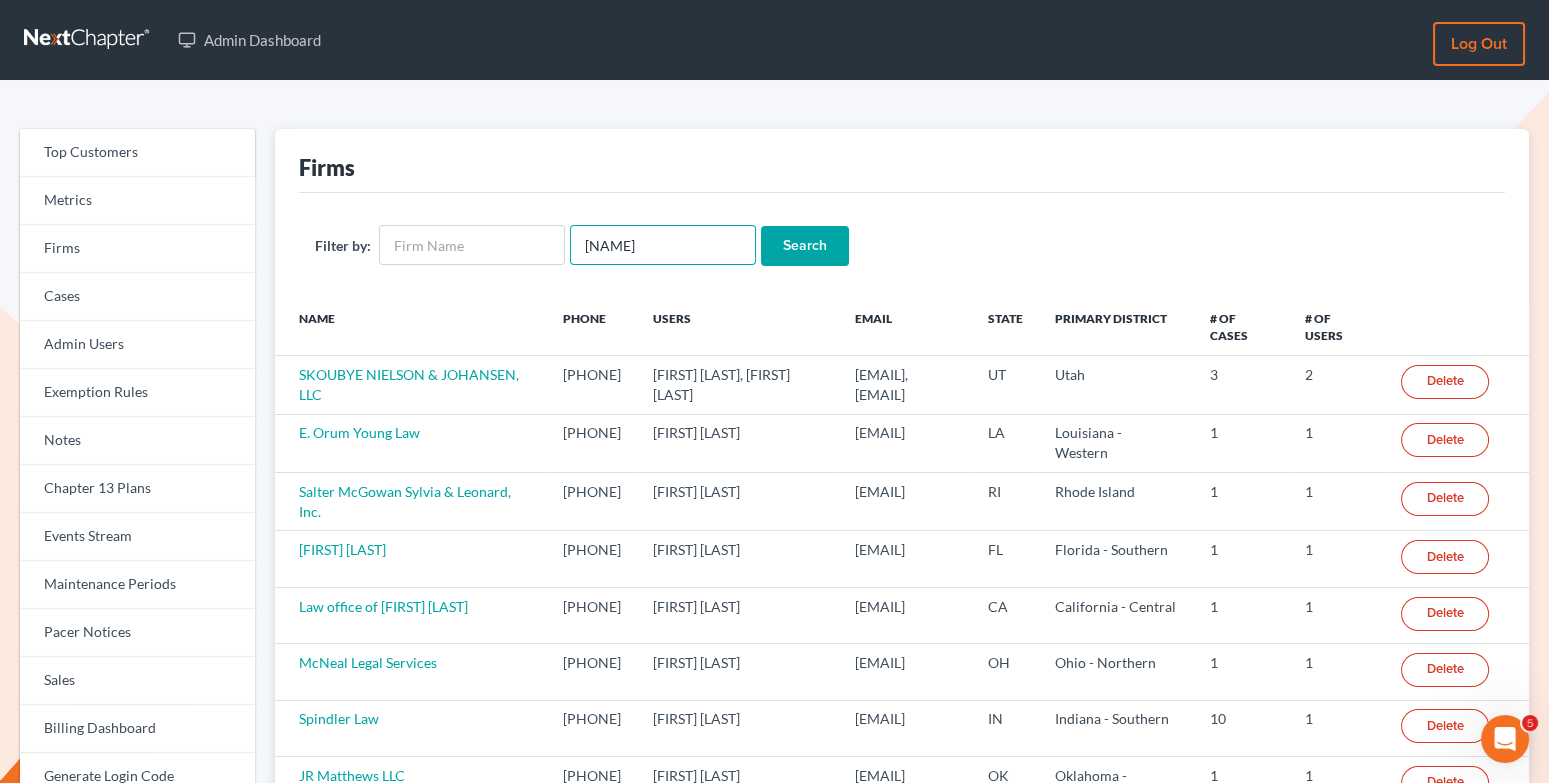 type on "Weiler" 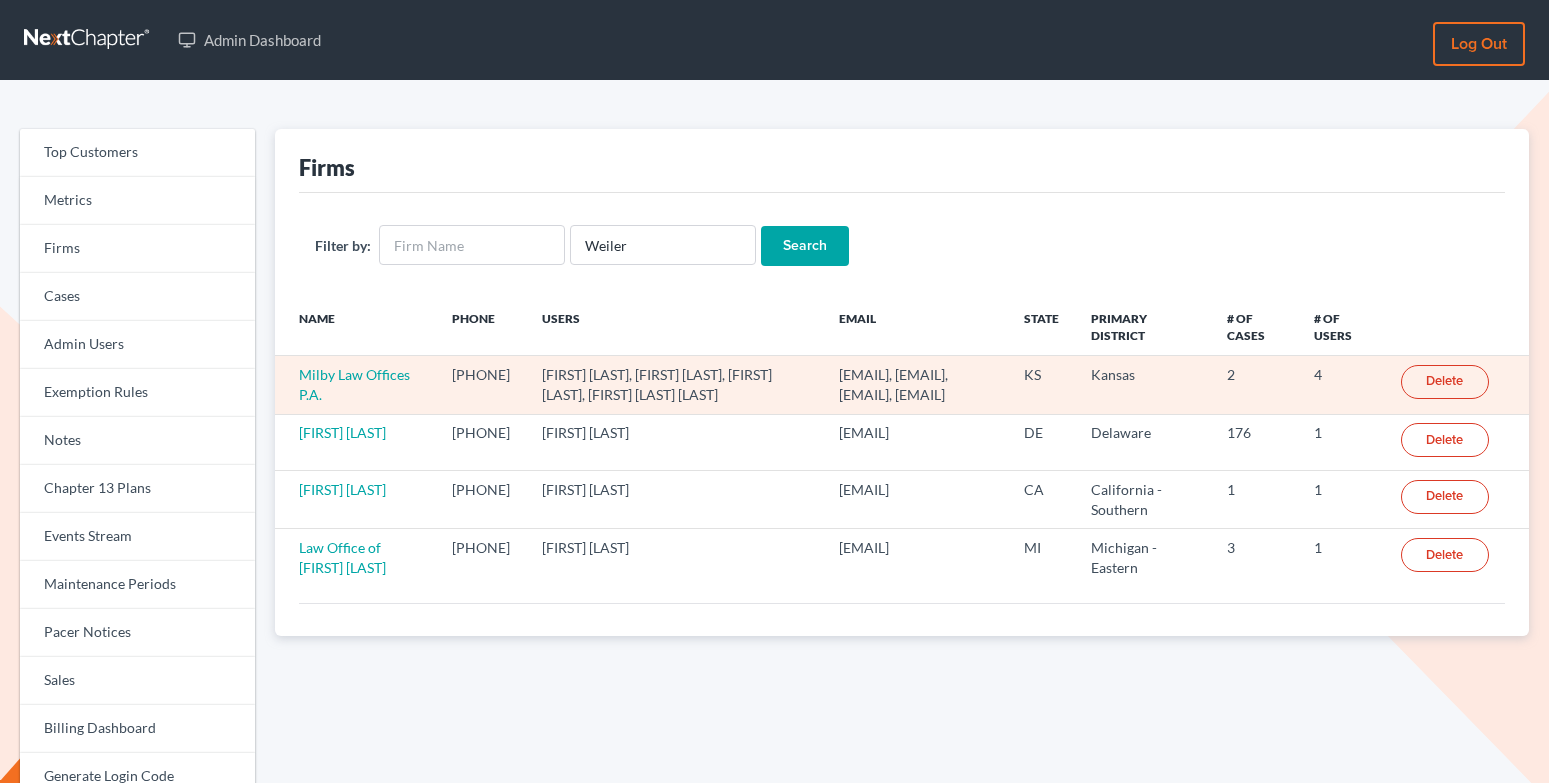 scroll, scrollTop: 0, scrollLeft: 0, axis: both 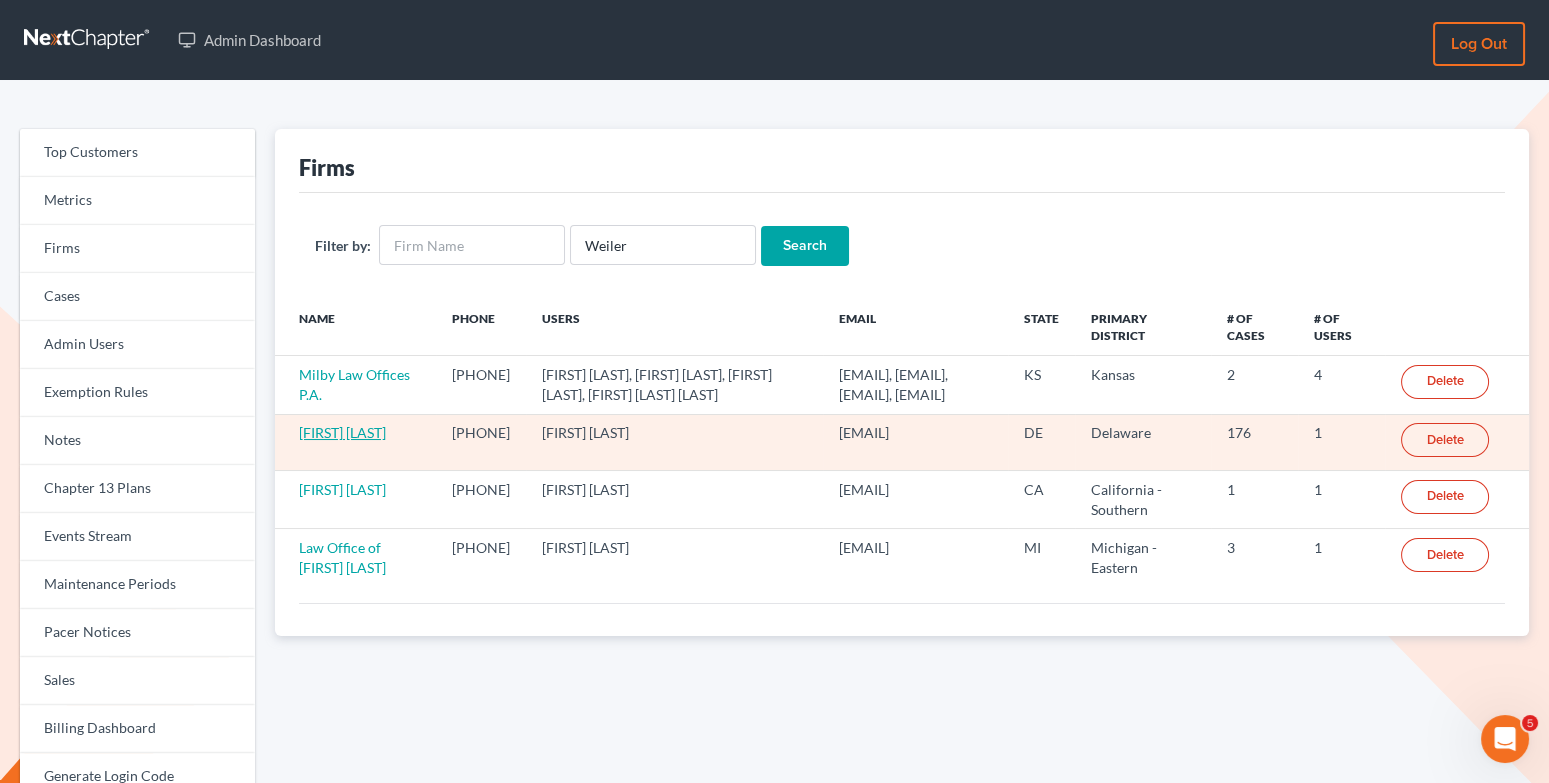 click on "Timothy J. Weiler" at bounding box center (342, 432) 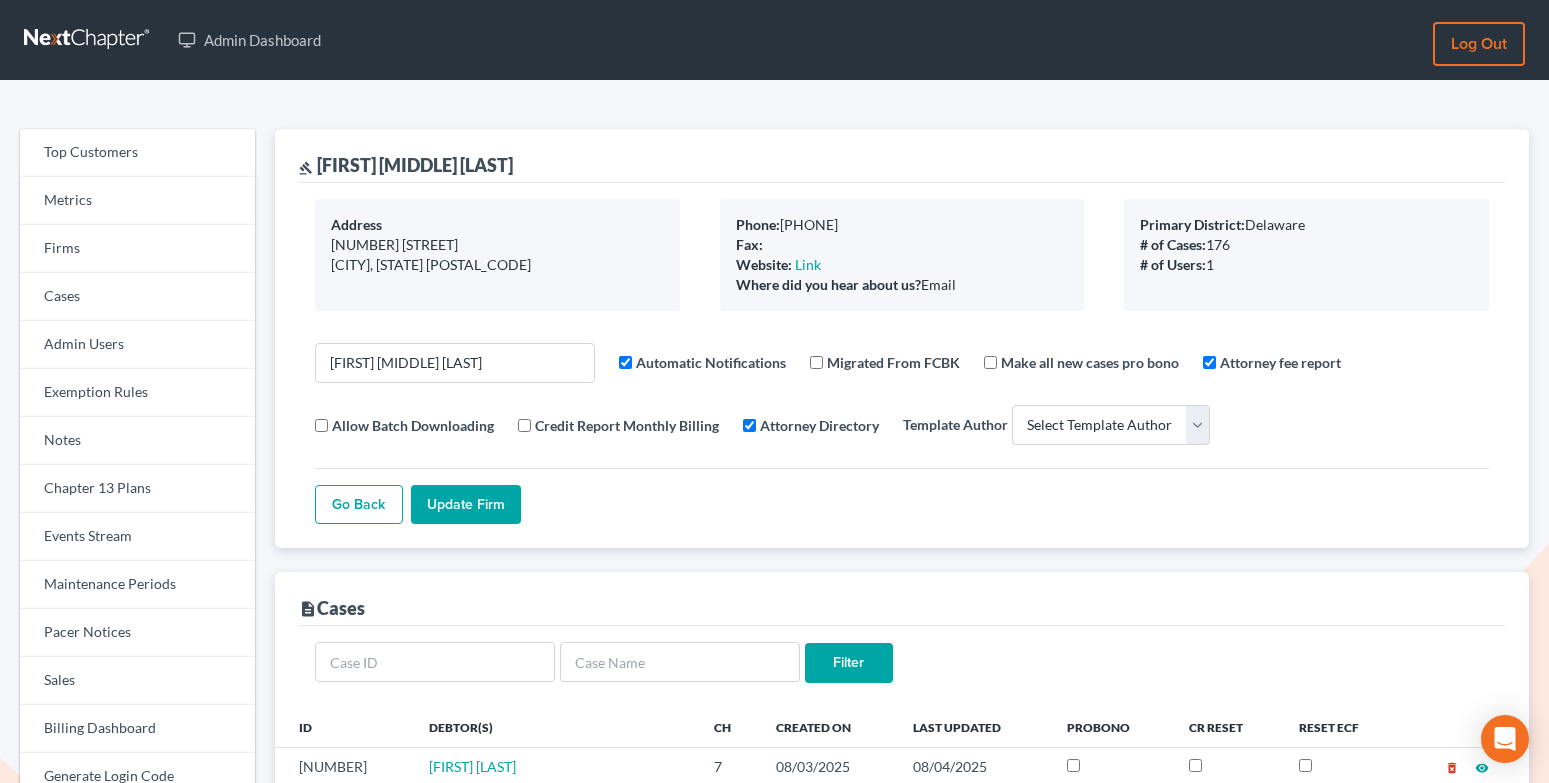 select 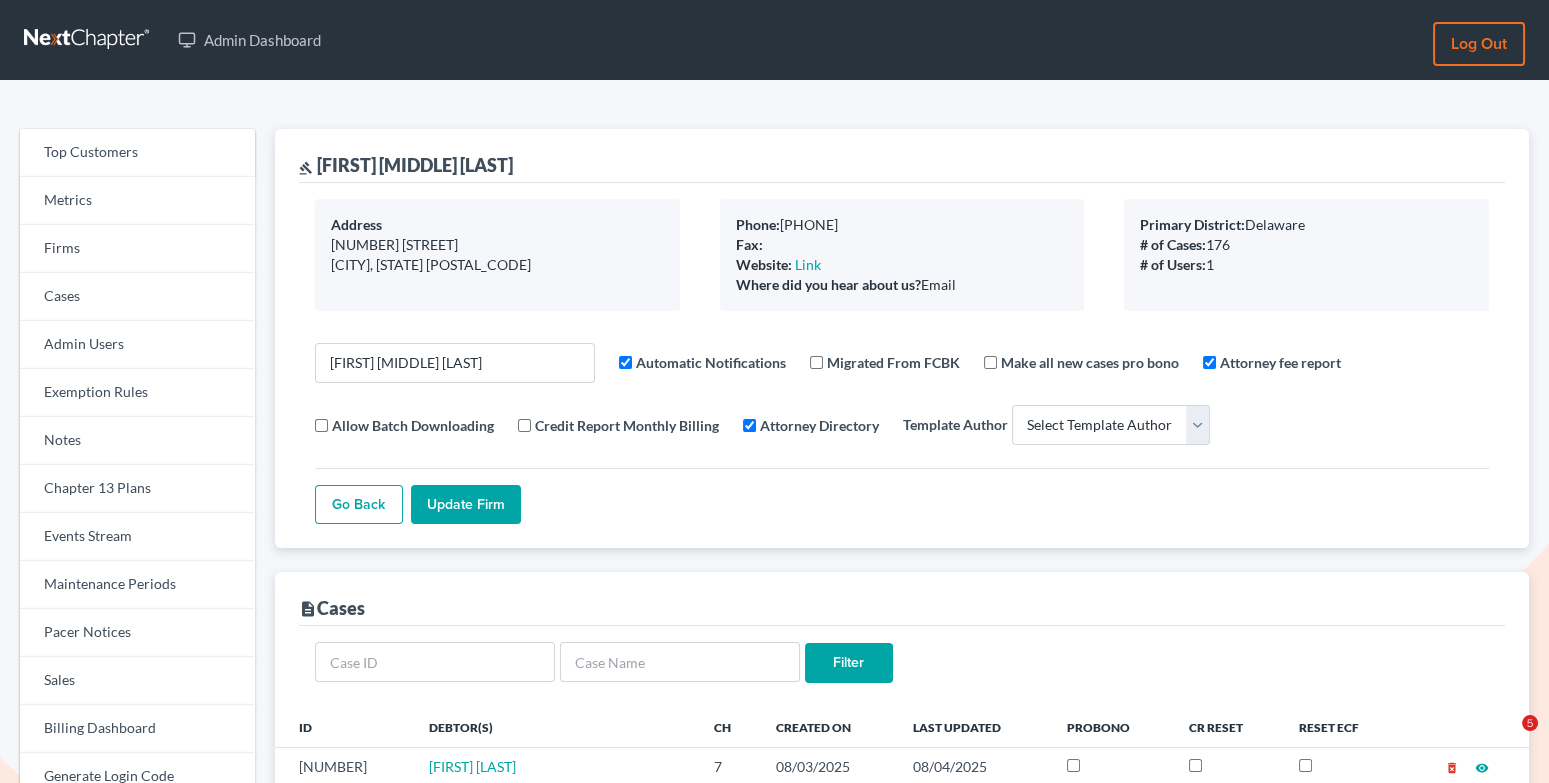 scroll, scrollTop: 82, scrollLeft: 0, axis: vertical 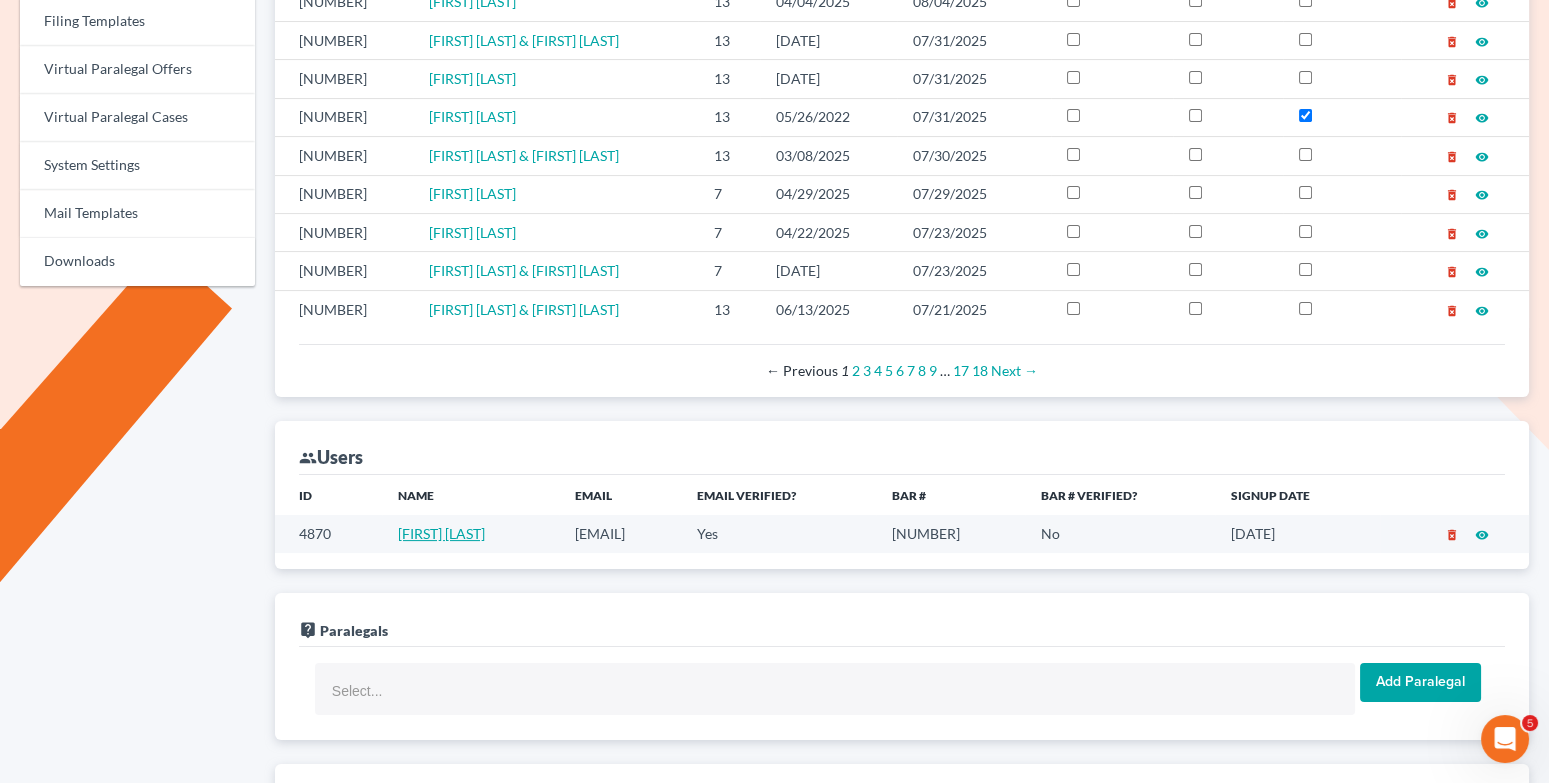 drag, startPoint x: 738, startPoint y: 534, endPoint x: 478, endPoint y: 529, distance: 260.04807 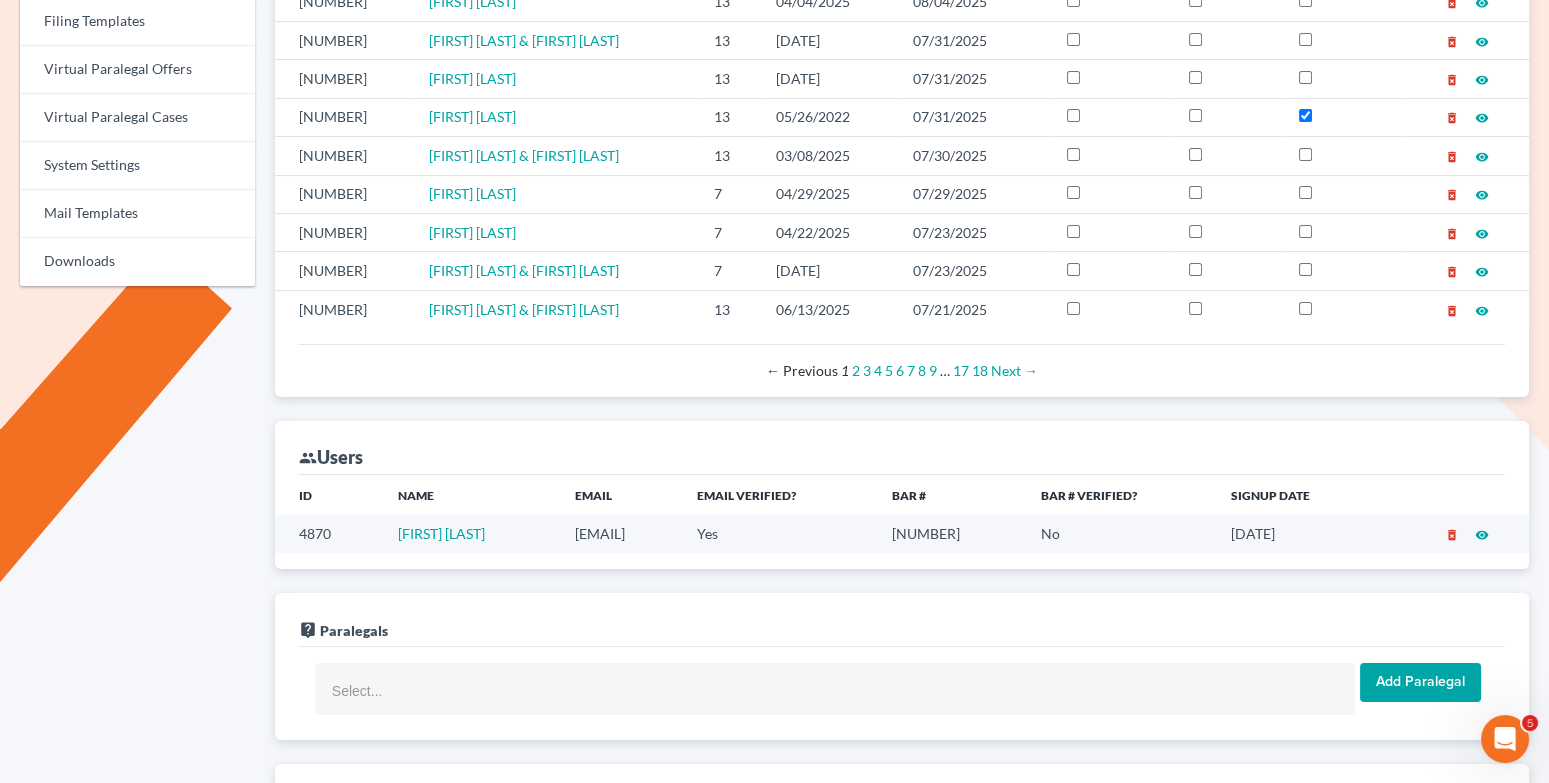 copy on "timweiler@timweilerlaw.com" 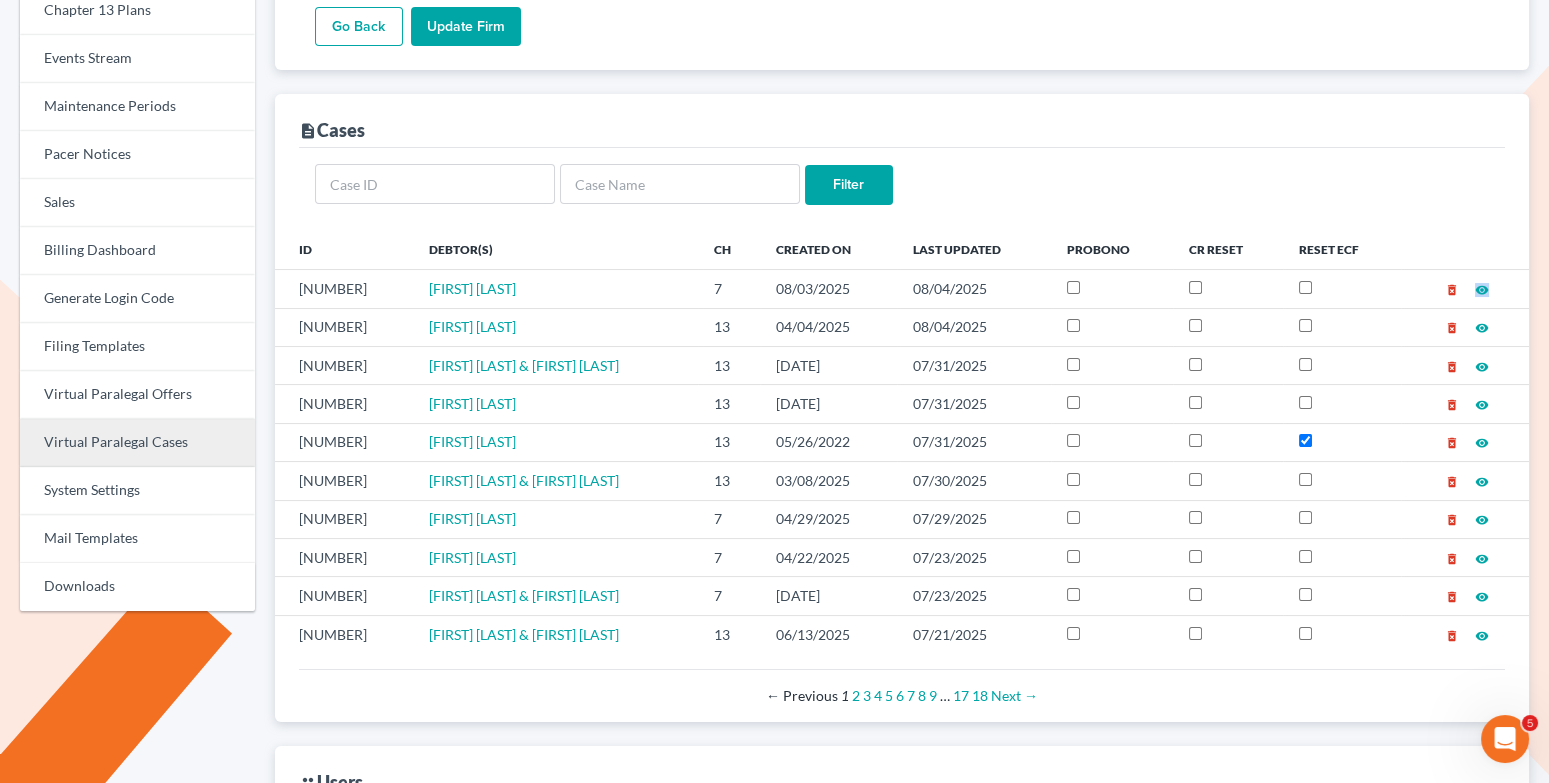 scroll, scrollTop: 126, scrollLeft: 0, axis: vertical 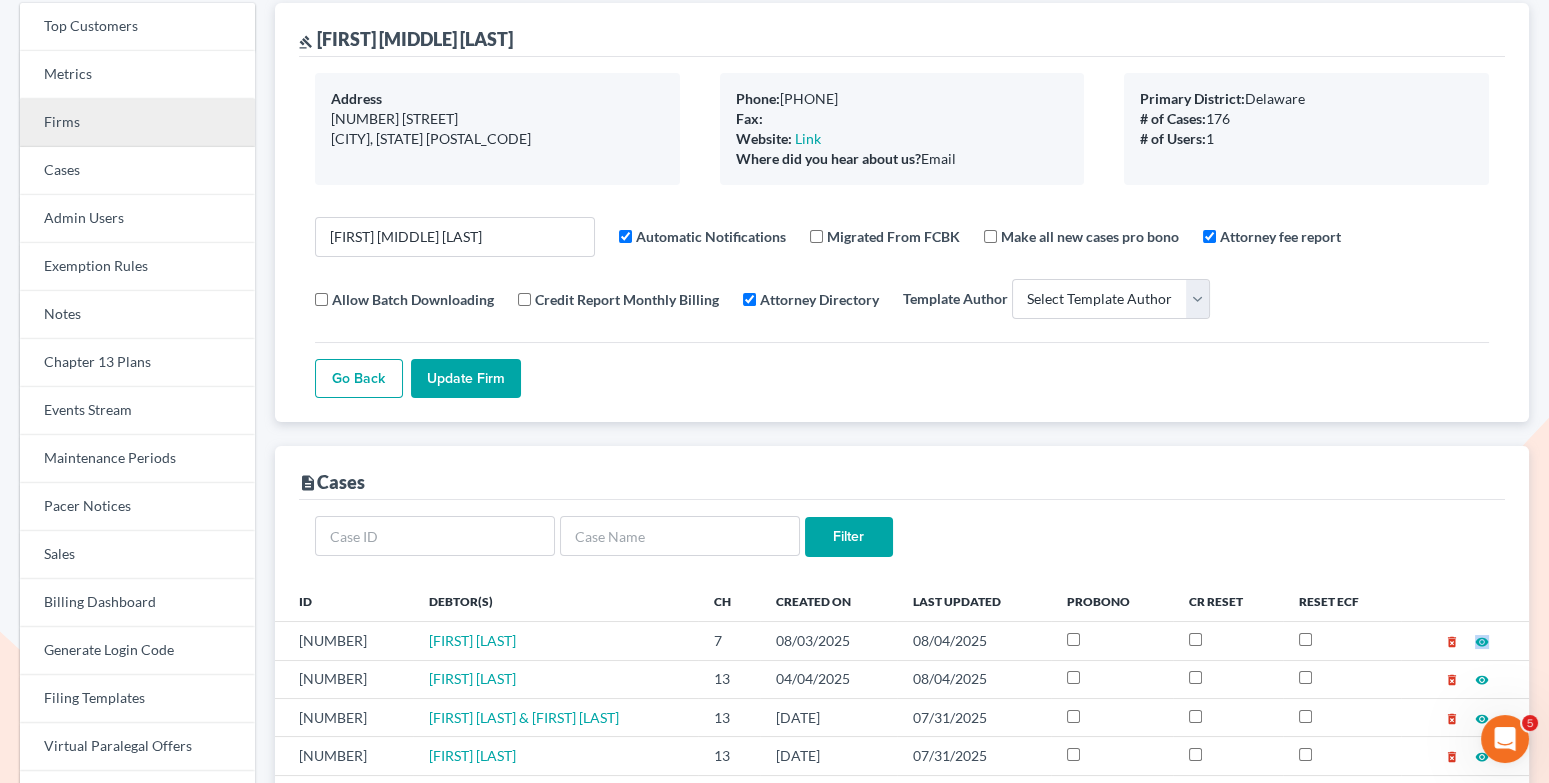 click on "Firms" at bounding box center [137, 123] 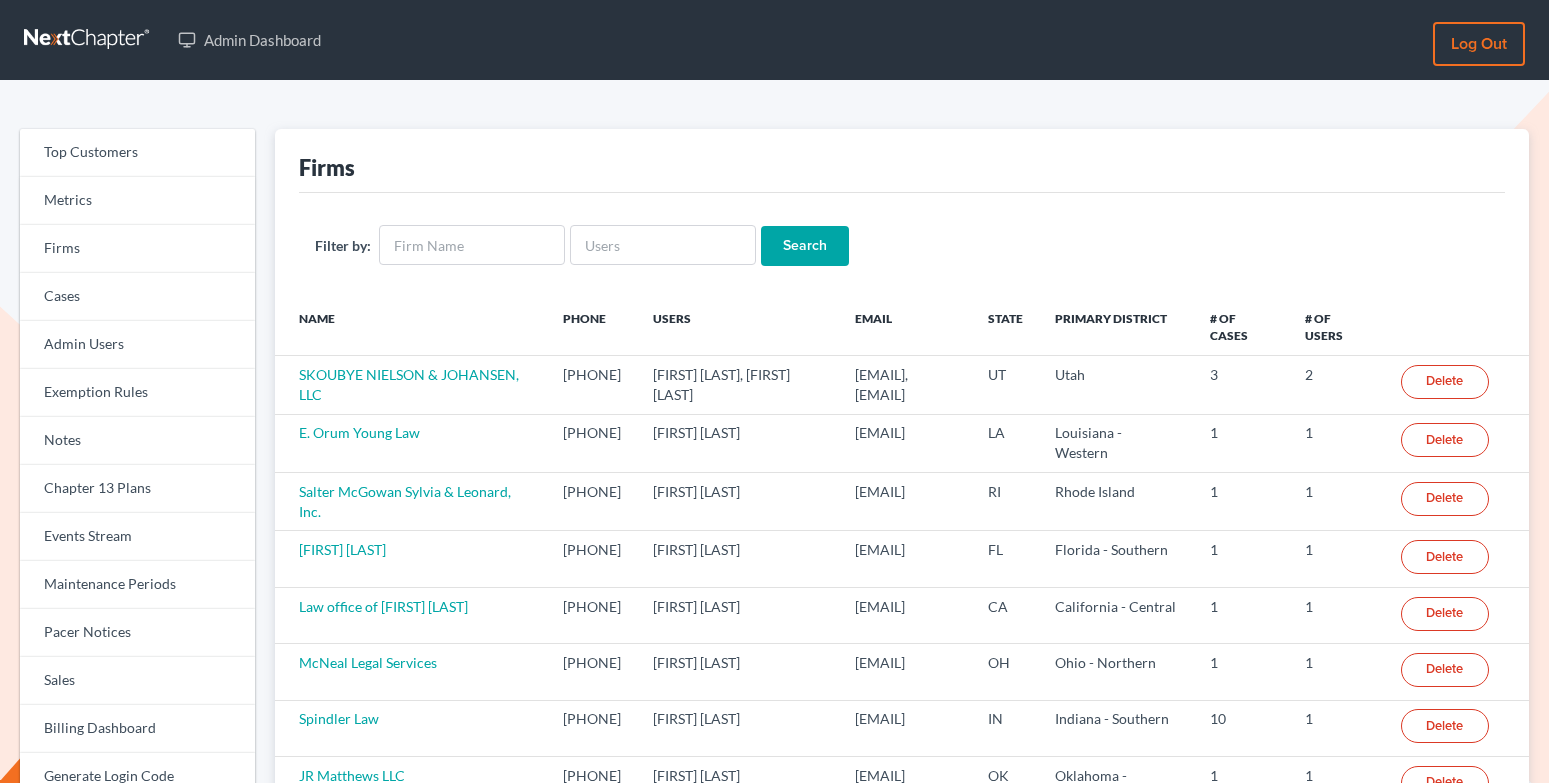 scroll, scrollTop: 0, scrollLeft: 0, axis: both 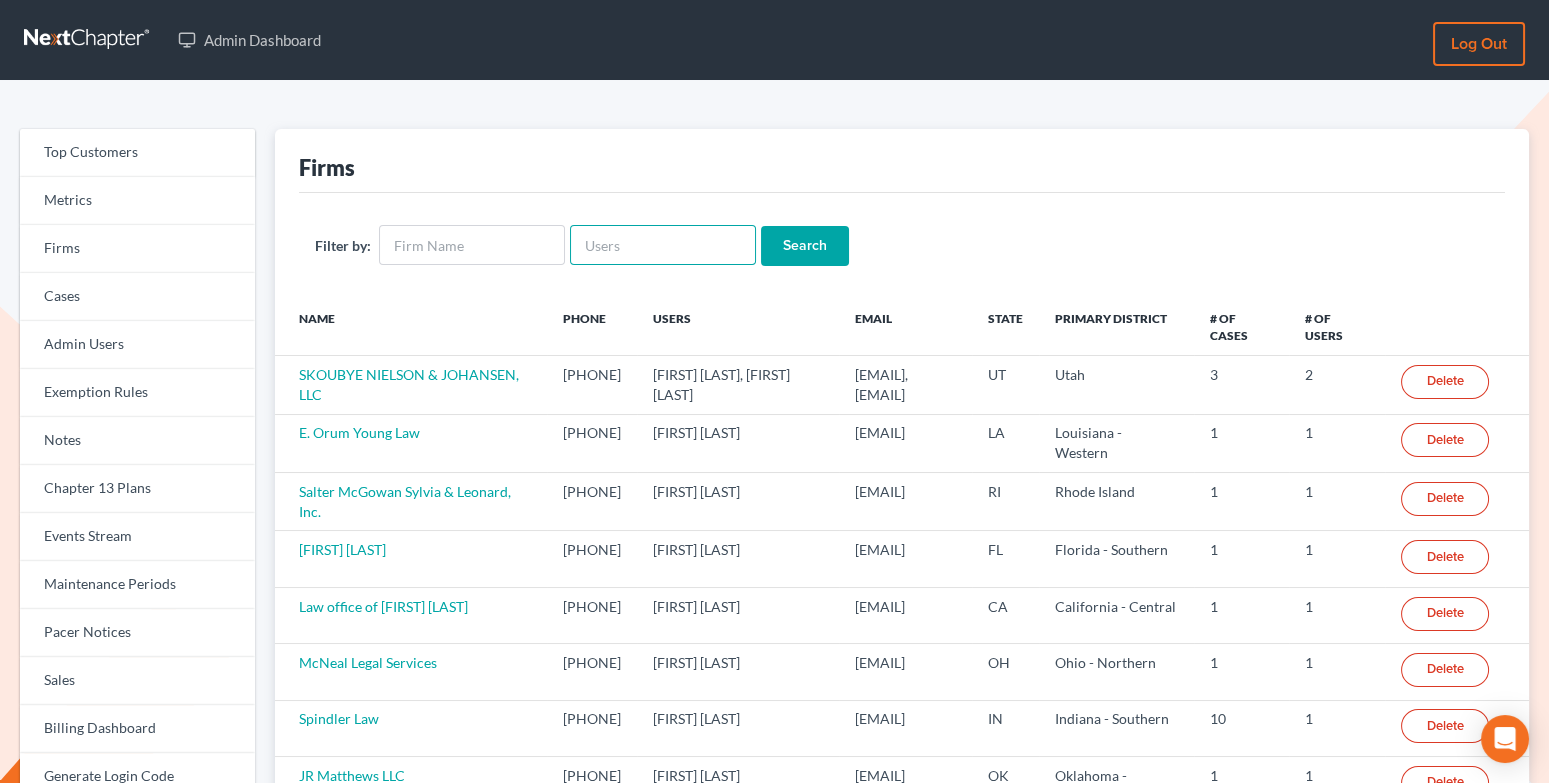 click at bounding box center (663, 245) 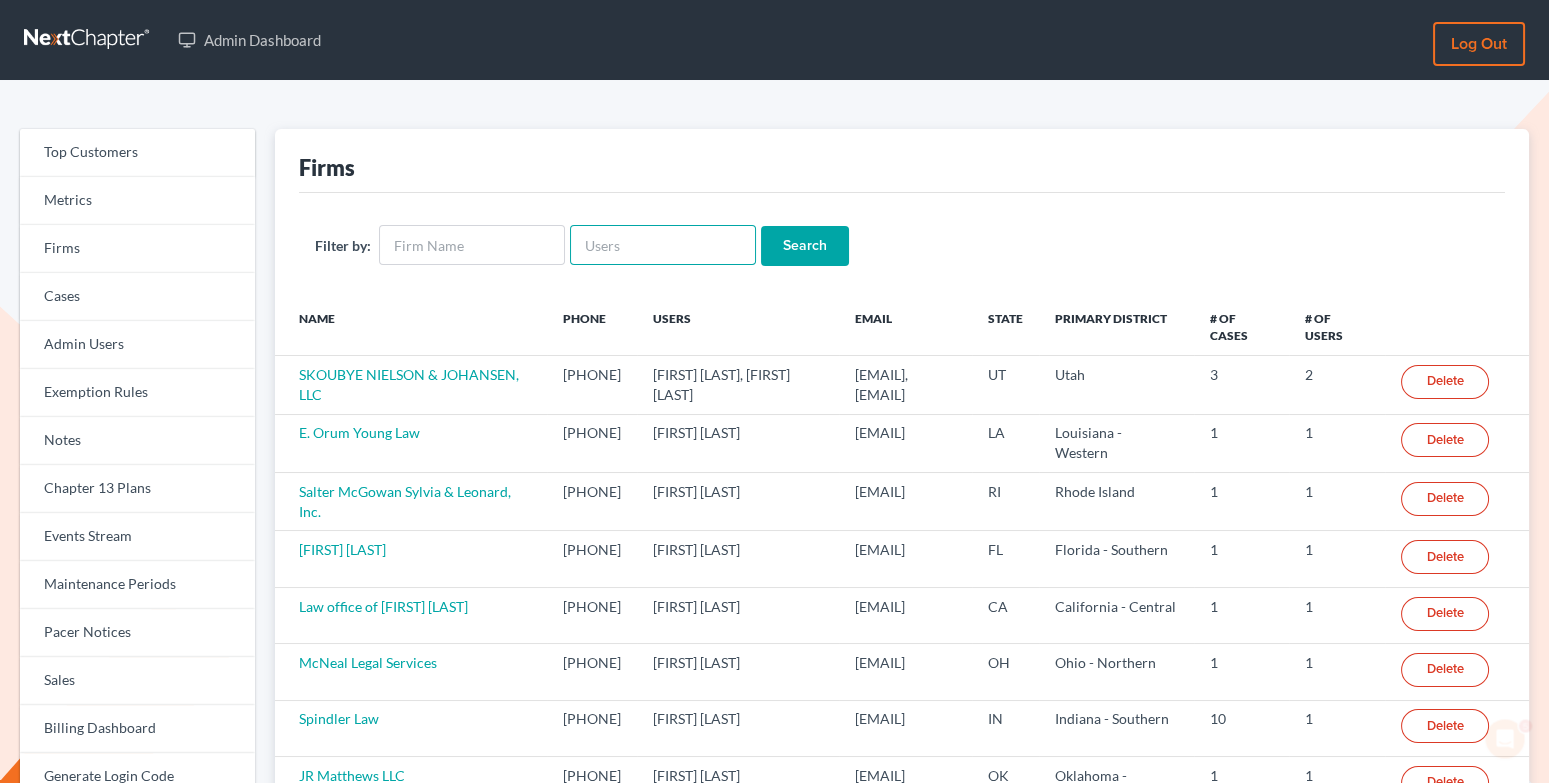 scroll, scrollTop: 0, scrollLeft: 0, axis: both 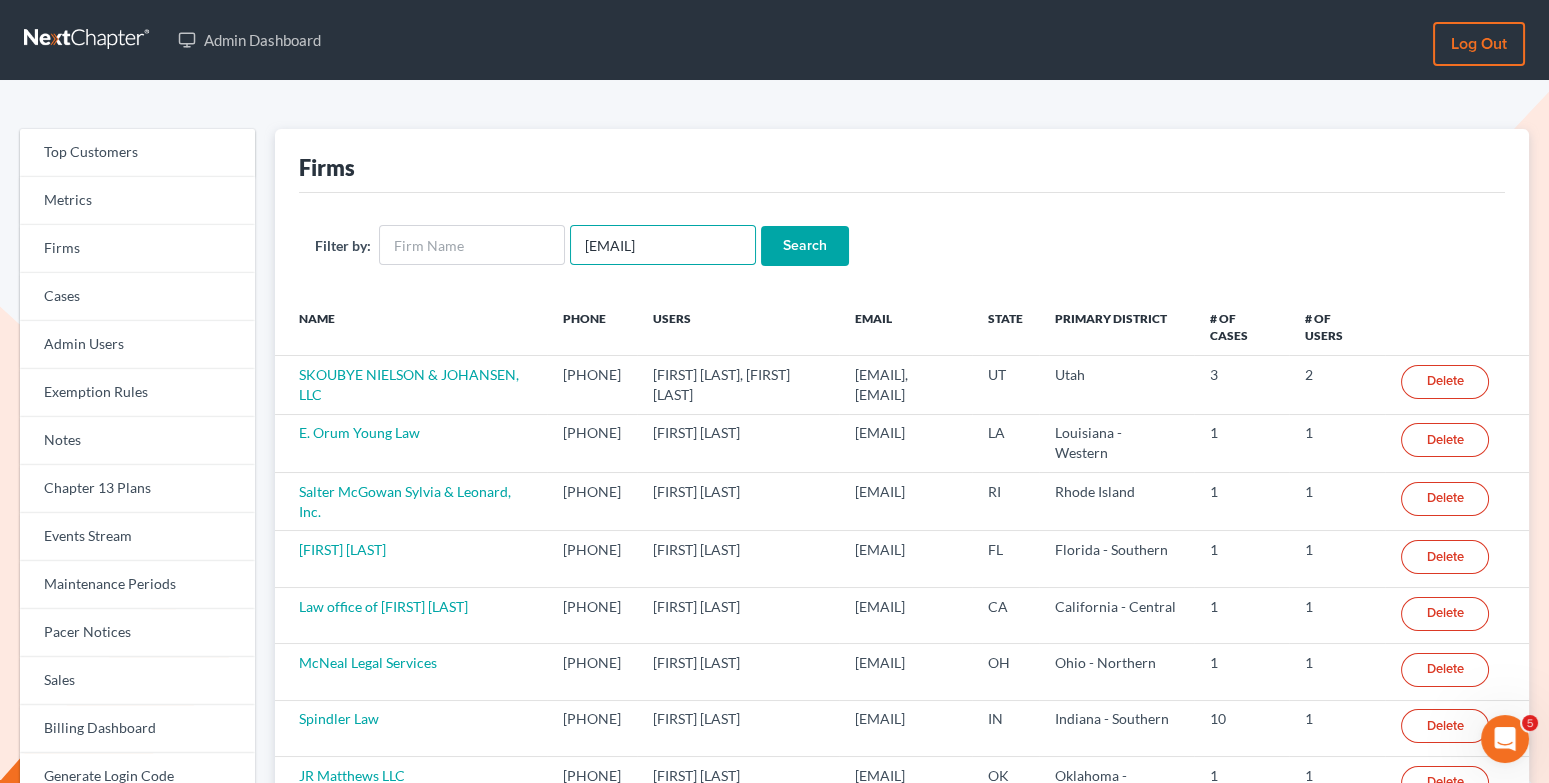 type on "[EMAIL]" 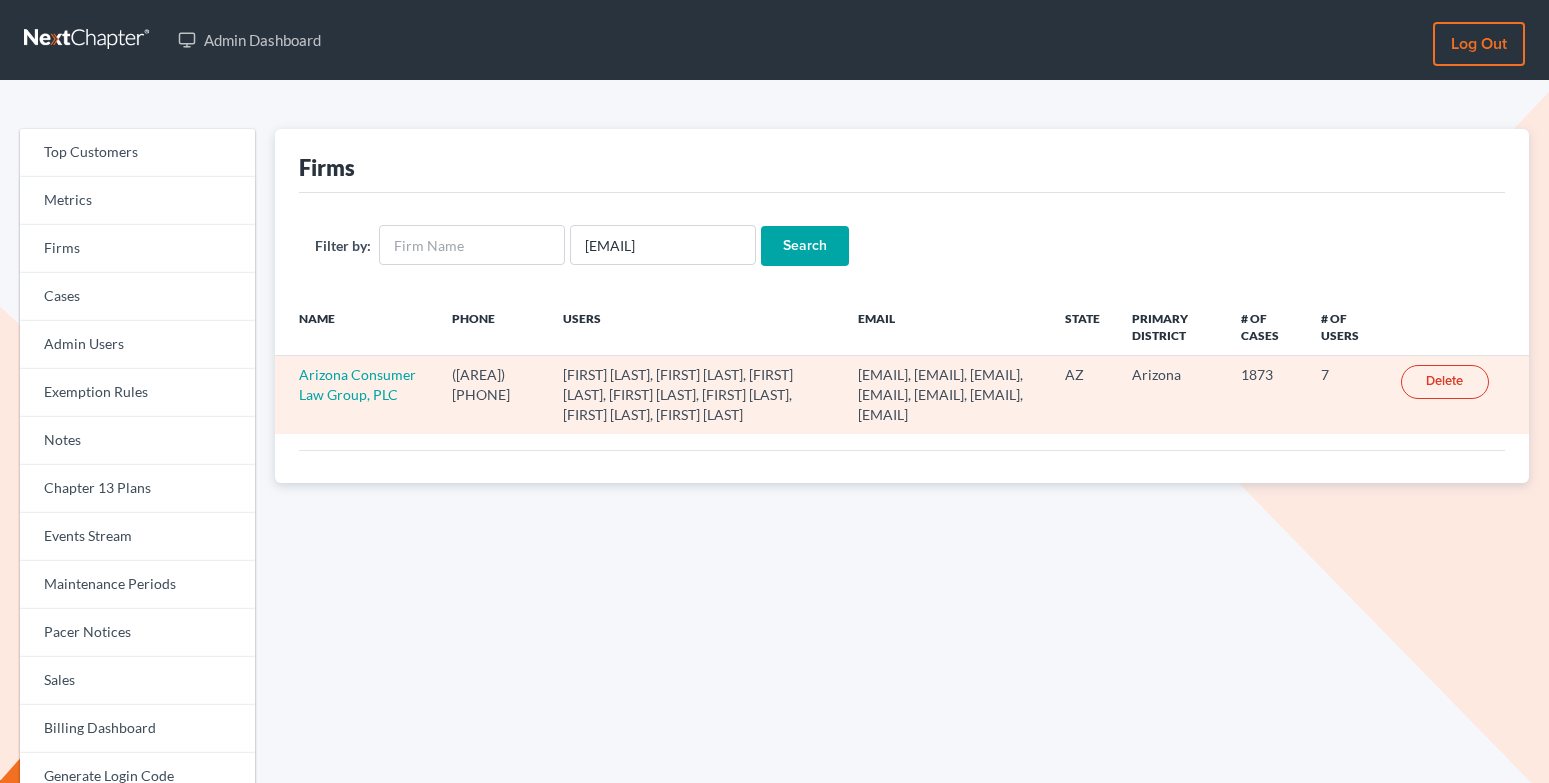 scroll, scrollTop: 0, scrollLeft: 0, axis: both 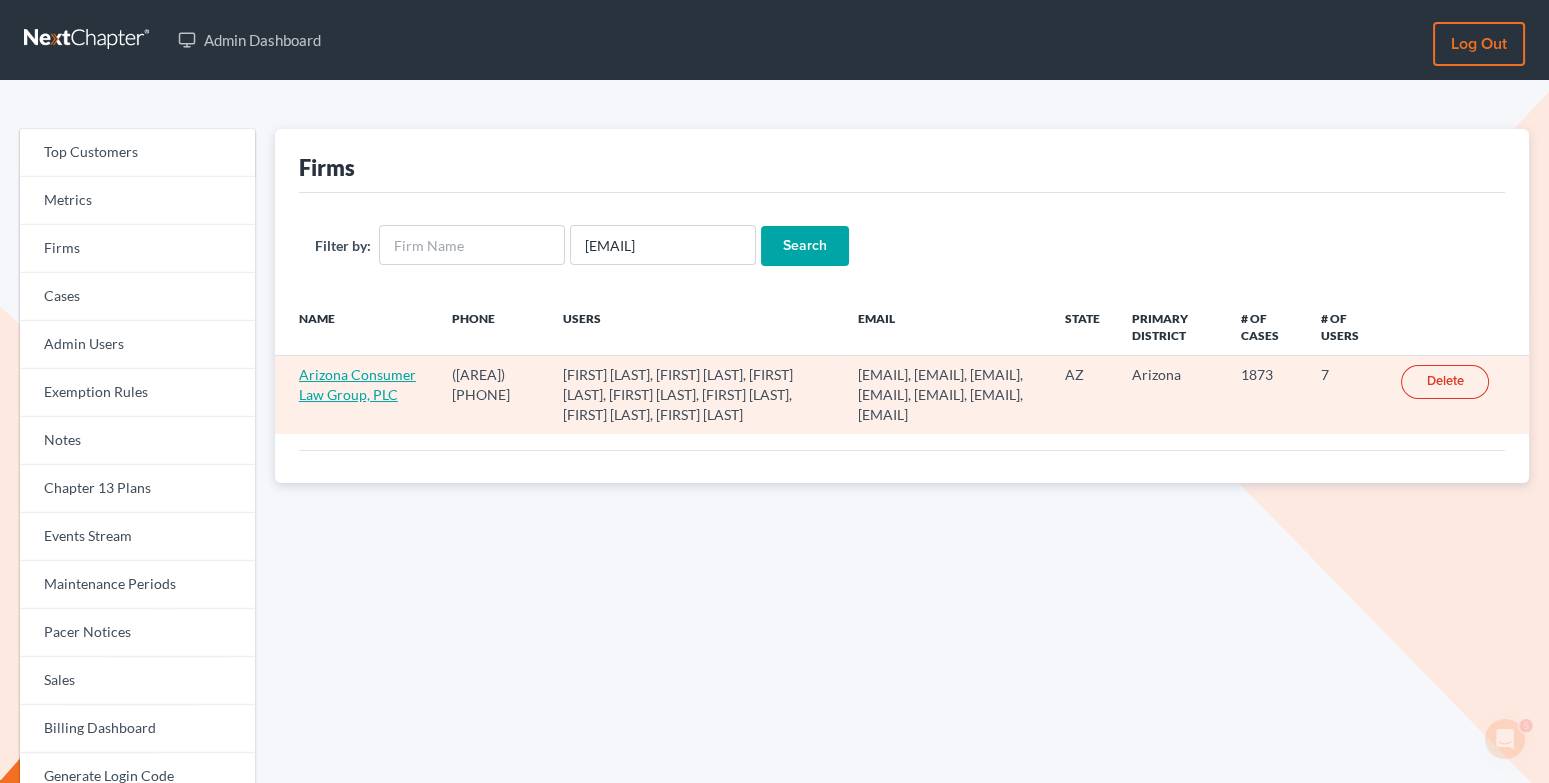 click on "Arizona Consumer Law Group, PLC" at bounding box center [357, 384] 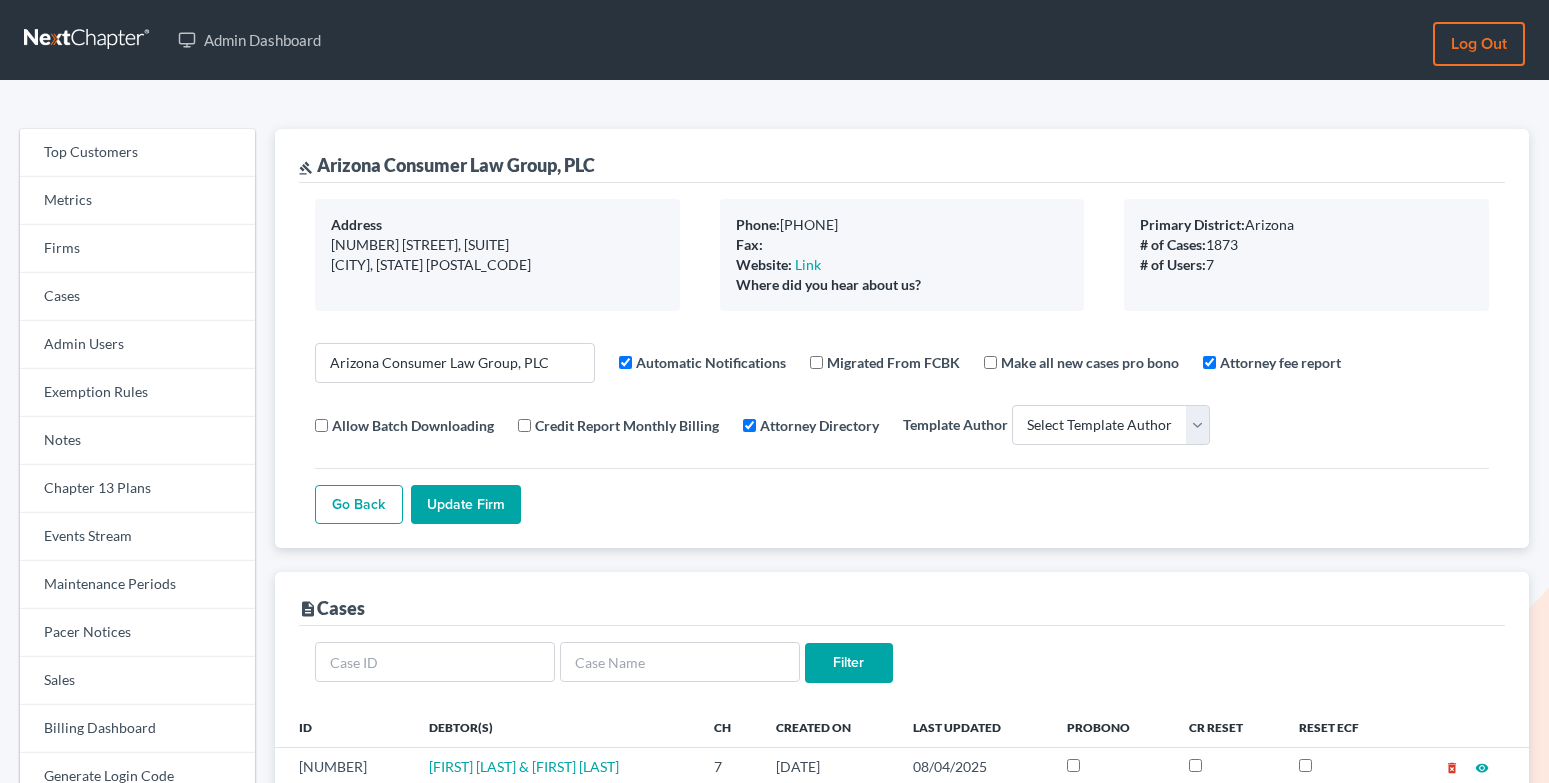 select 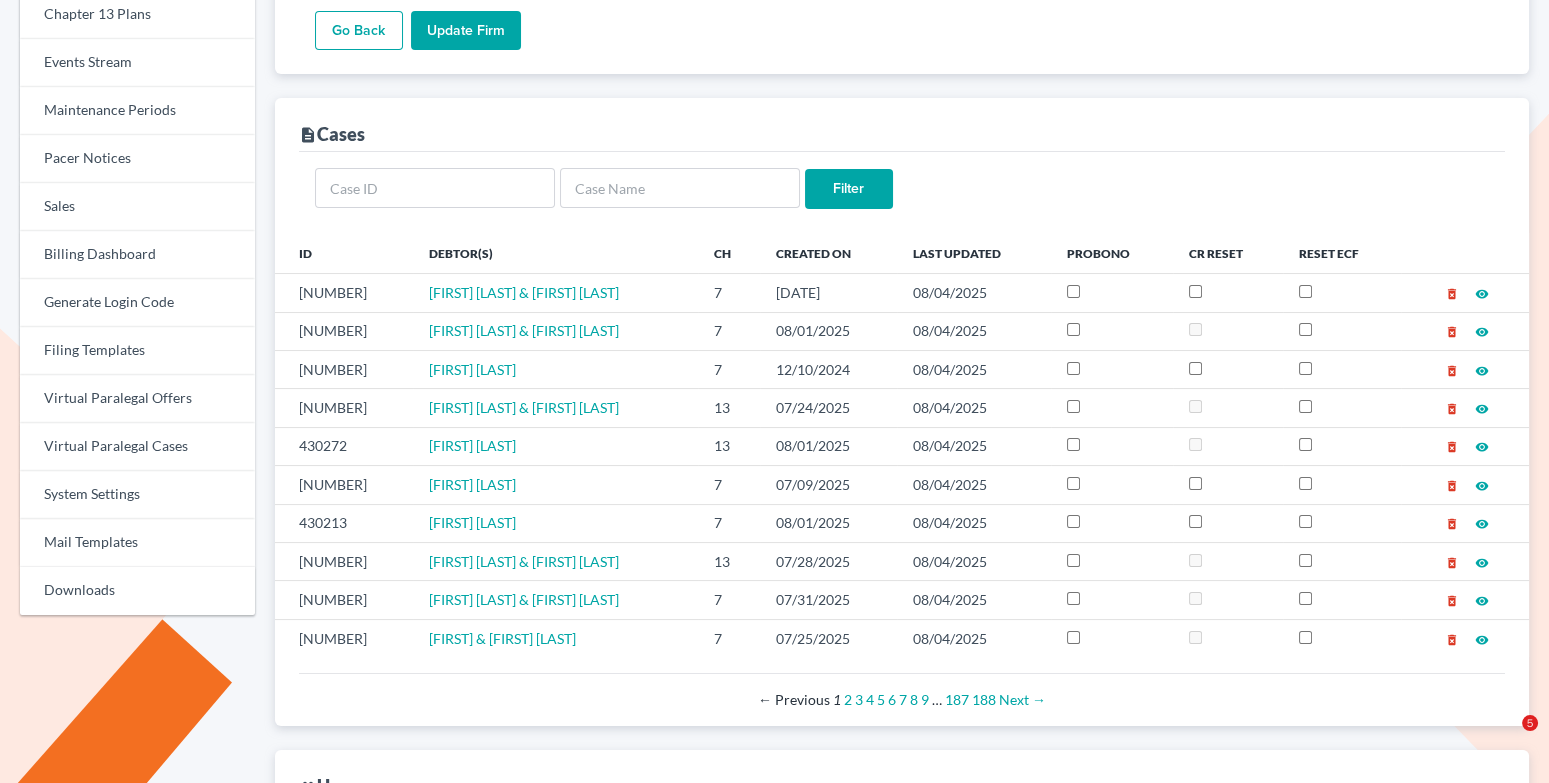 scroll, scrollTop: 512, scrollLeft: 0, axis: vertical 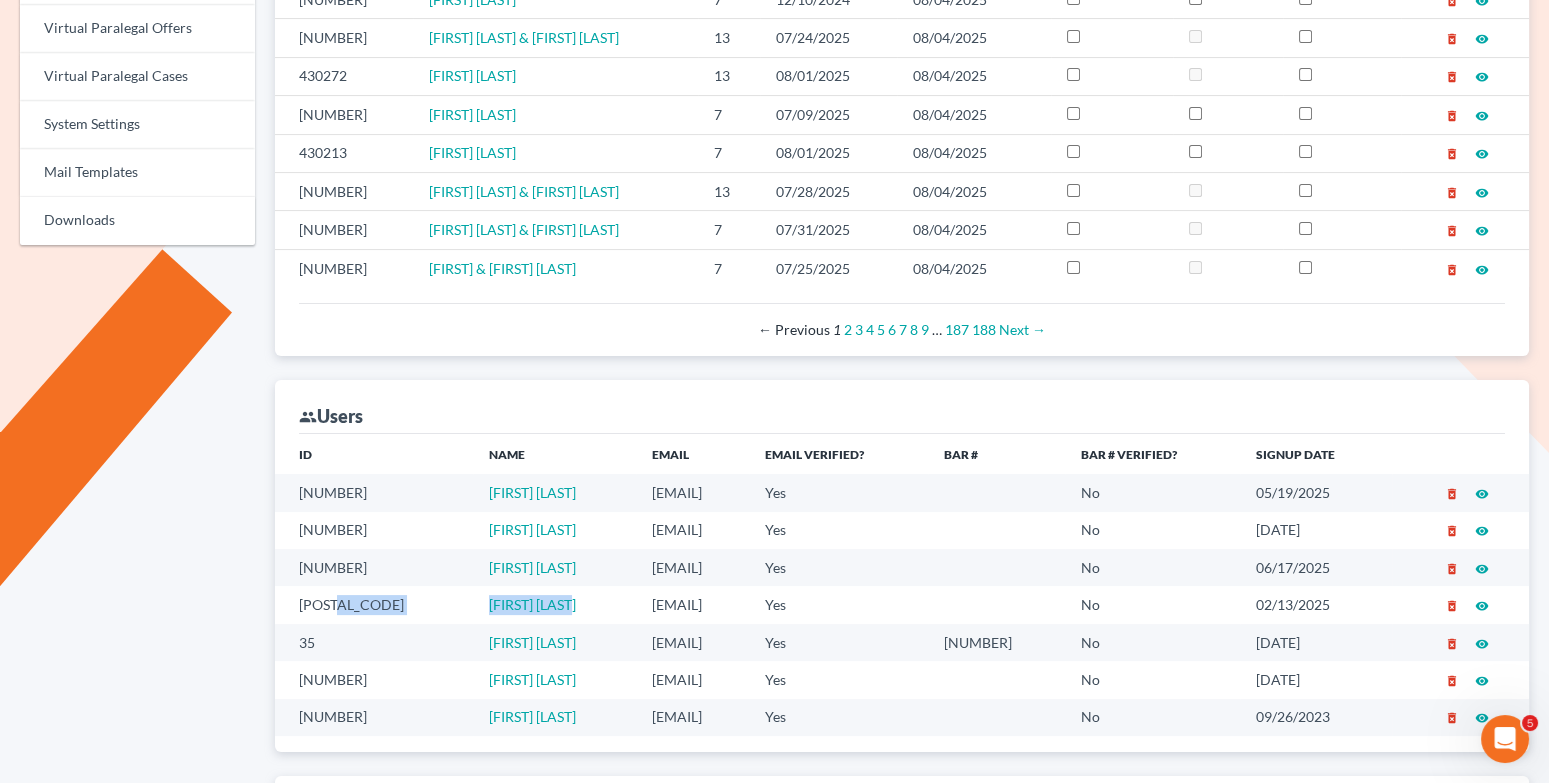 drag, startPoint x: 523, startPoint y: 597, endPoint x: 366, endPoint y: 597, distance: 157 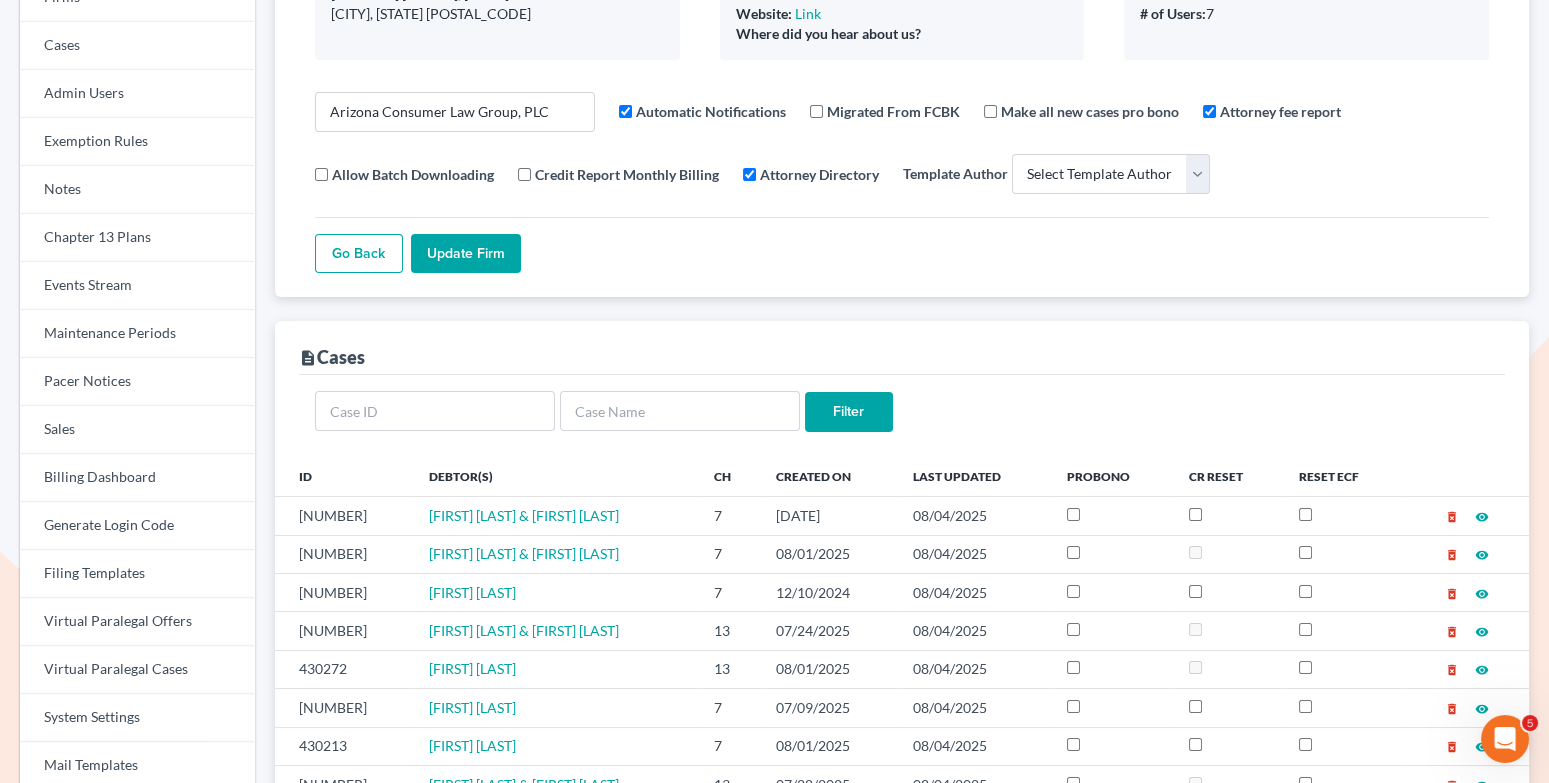 scroll, scrollTop: 0, scrollLeft: 0, axis: both 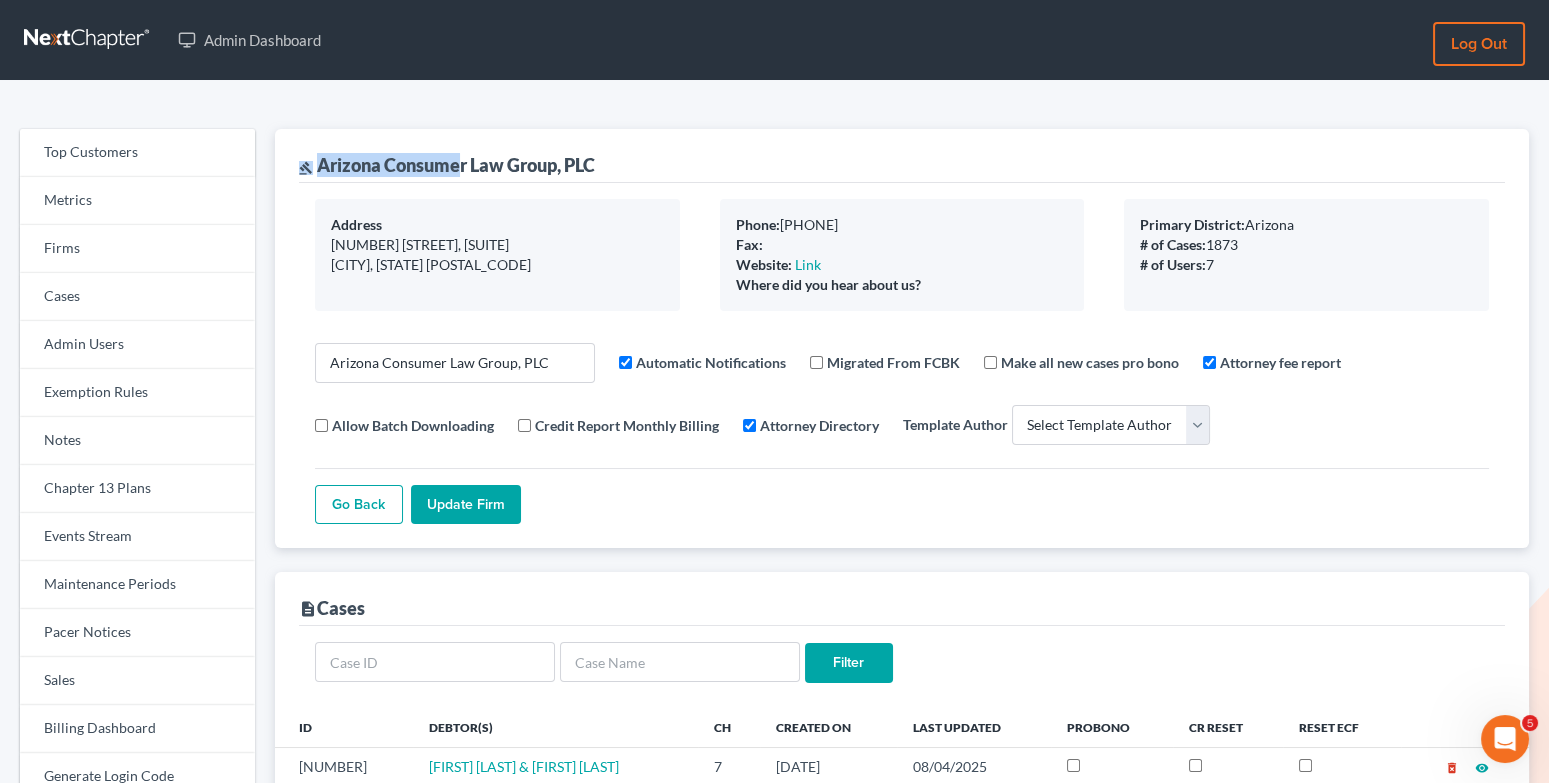 drag, startPoint x: 621, startPoint y: 152, endPoint x: 470, endPoint y: 176, distance: 152.89539 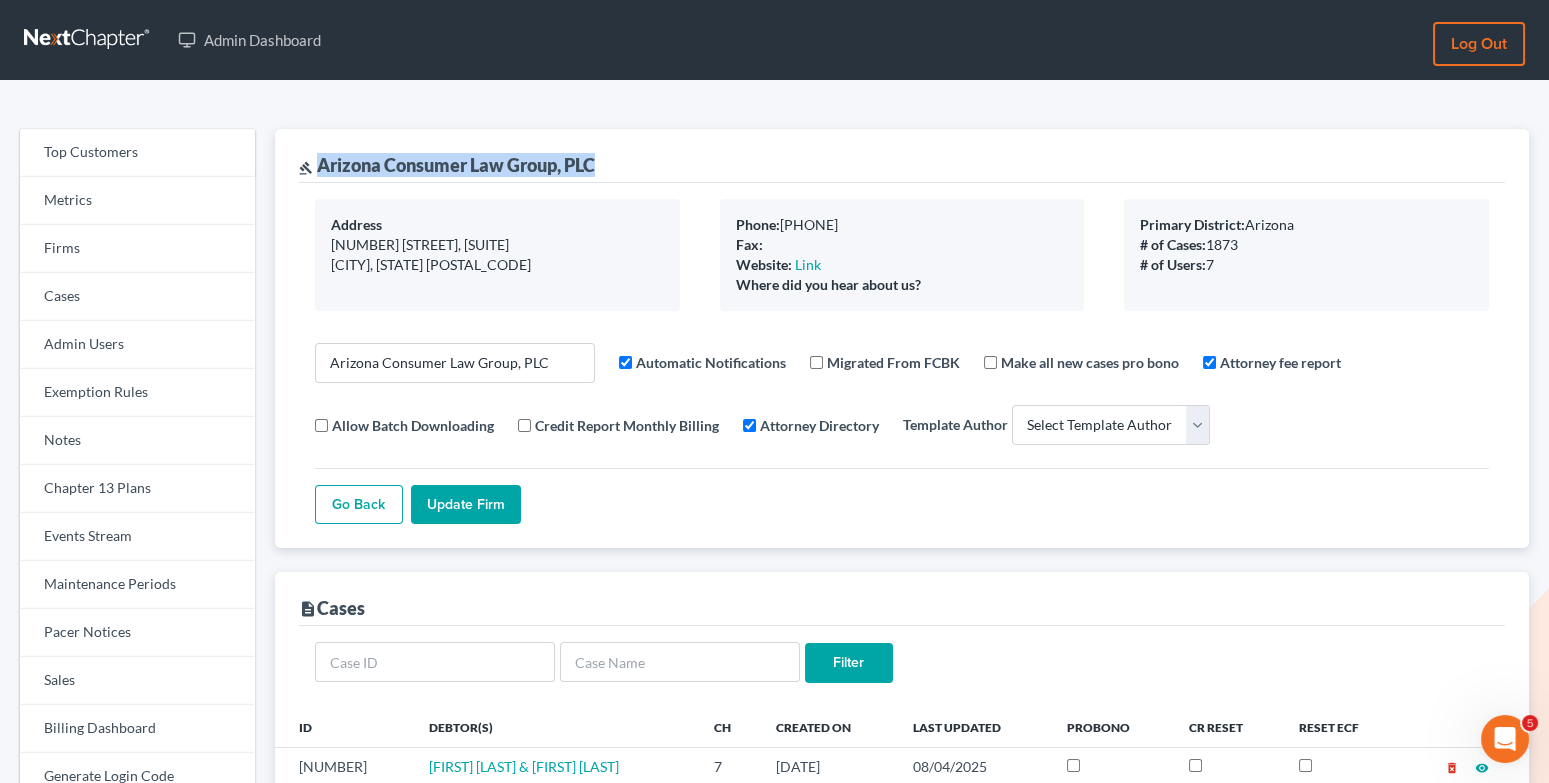 drag, startPoint x: 606, startPoint y: 158, endPoint x: 320, endPoint y: 160, distance: 286.007 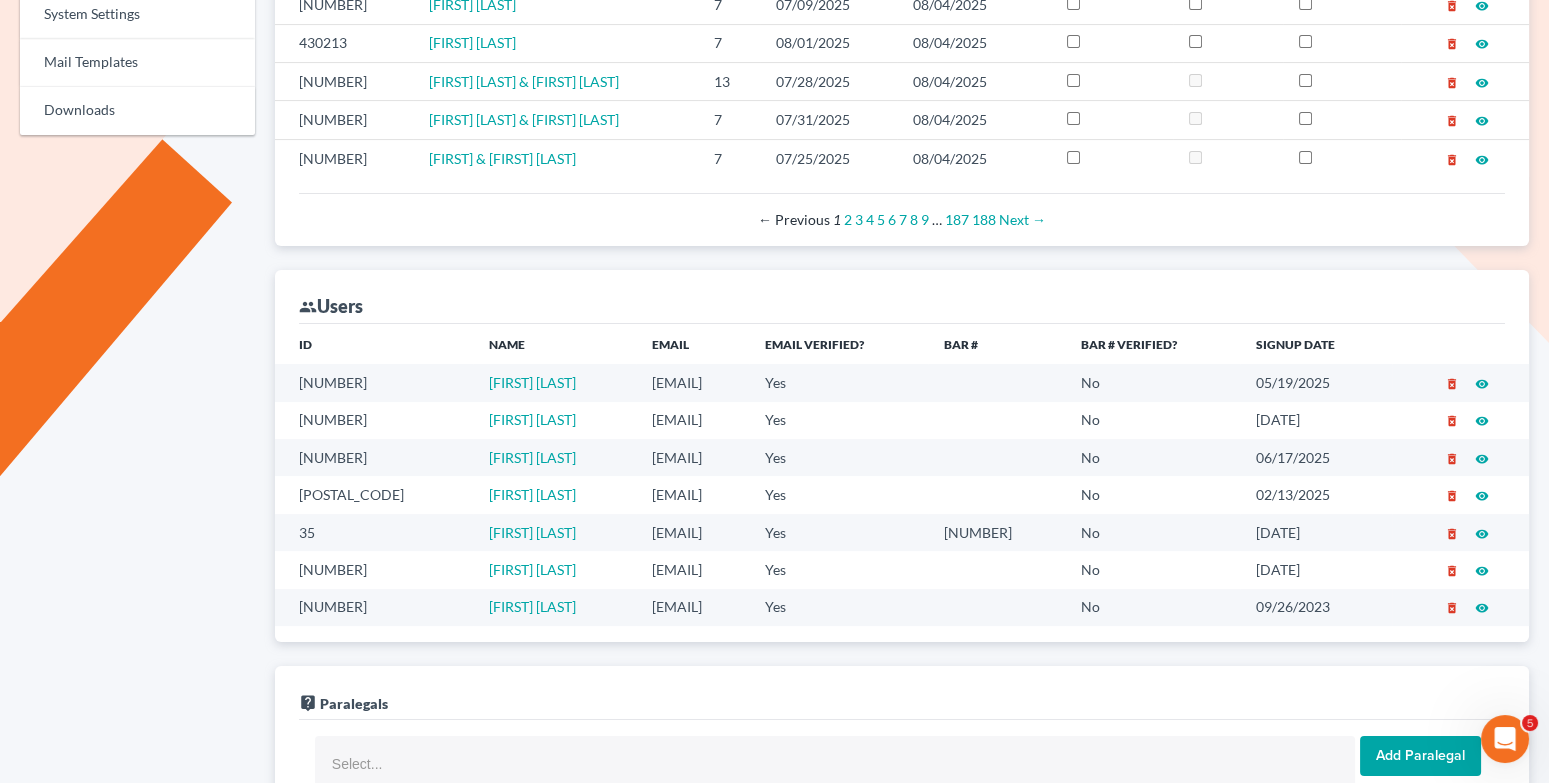 scroll, scrollTop: 977, scrollLeft: 0, axis: vertical 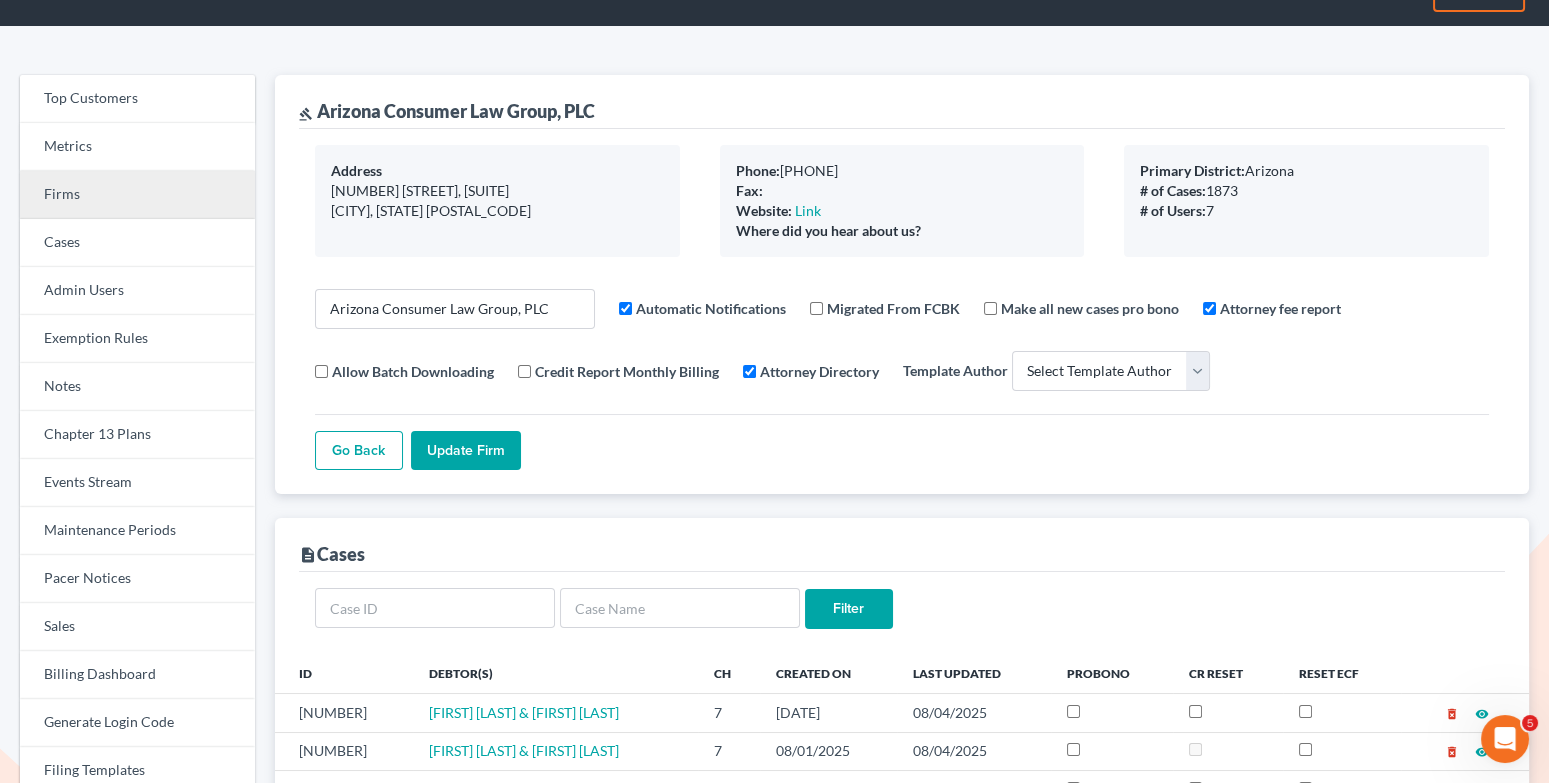 click on "Firms" at bounding box center [137, 195] 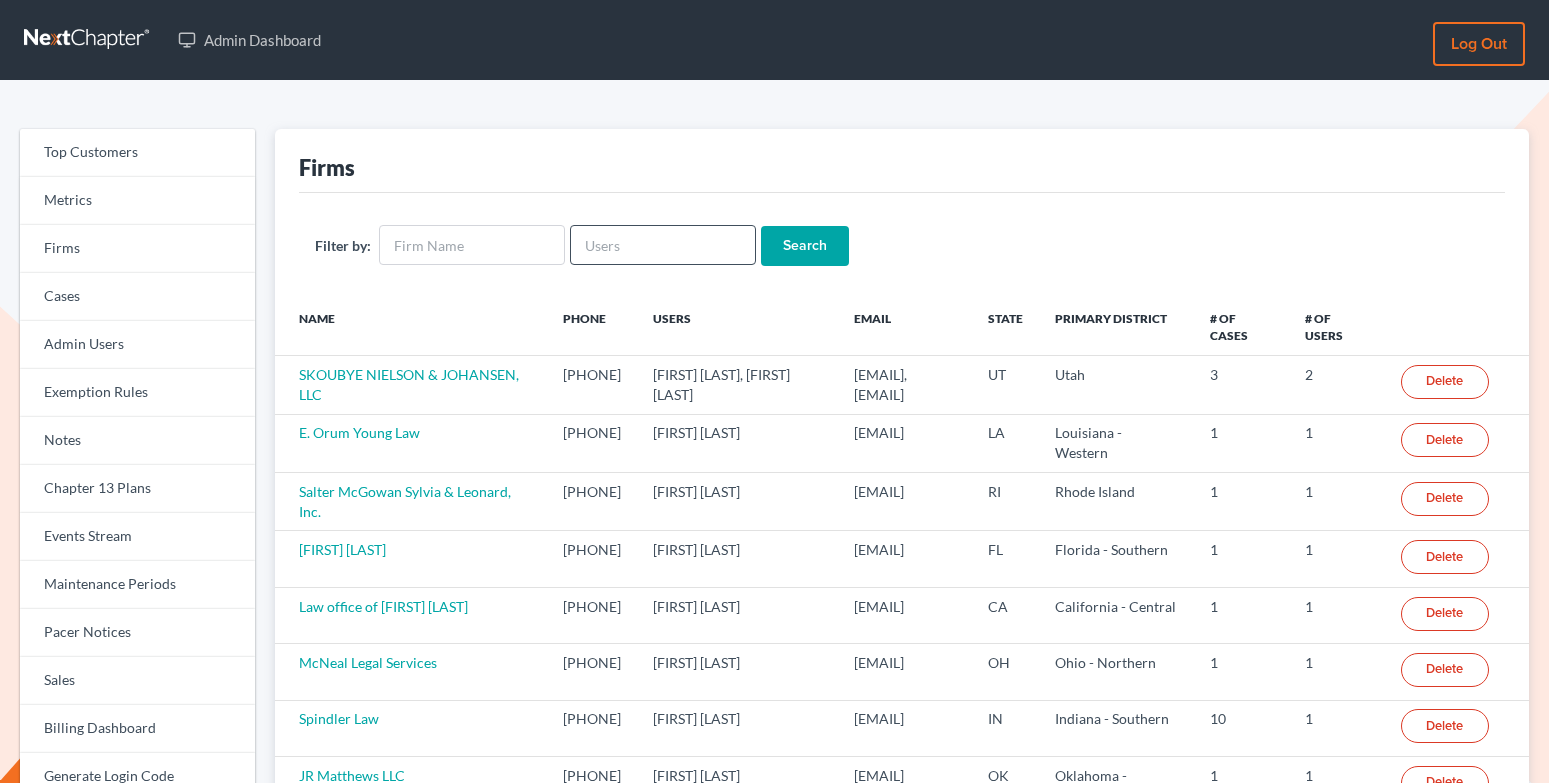 scroll, scrollTop: 0, scrollLeft: 0, axis: both 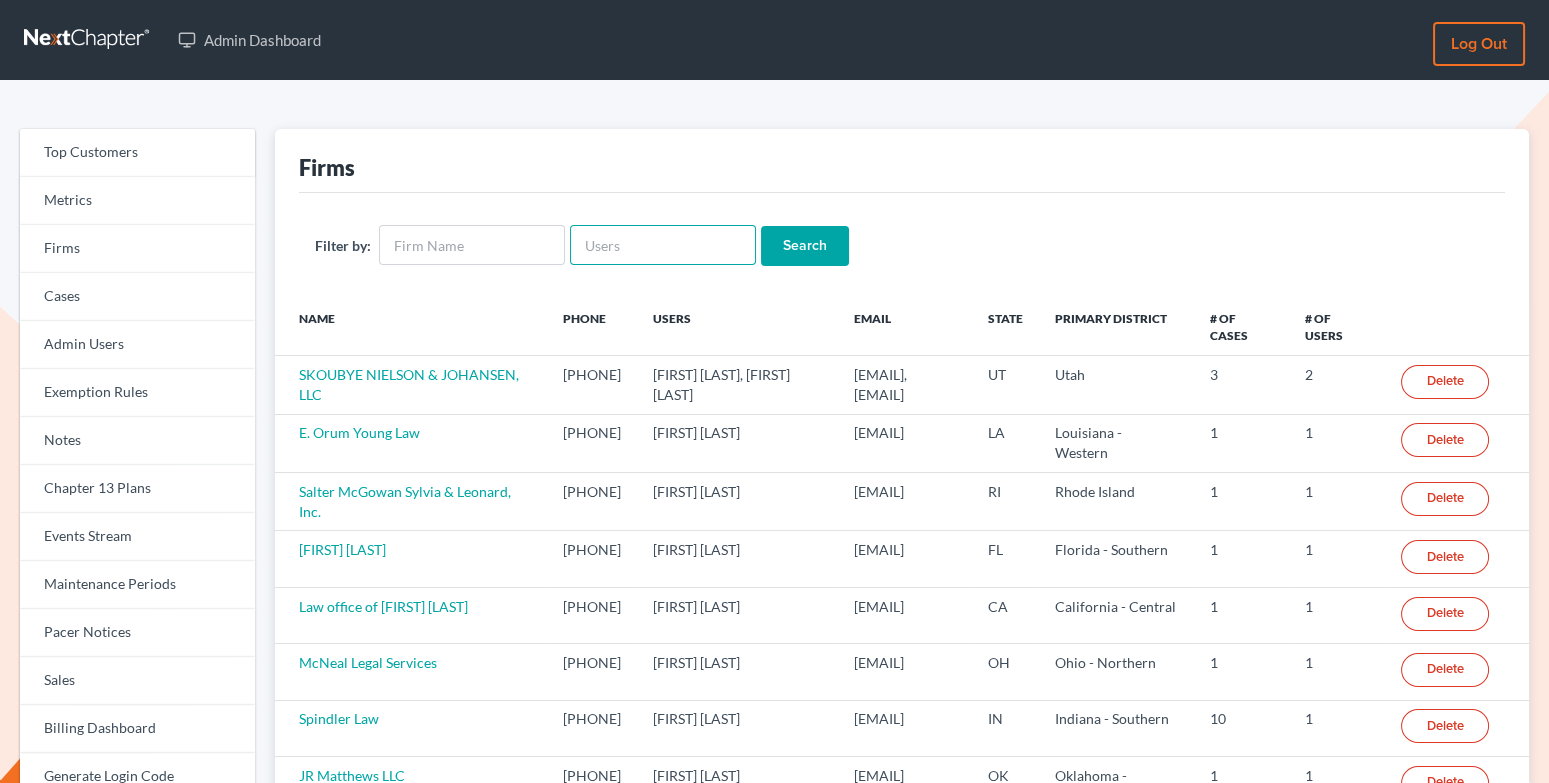click at bounding box center [663, 245] 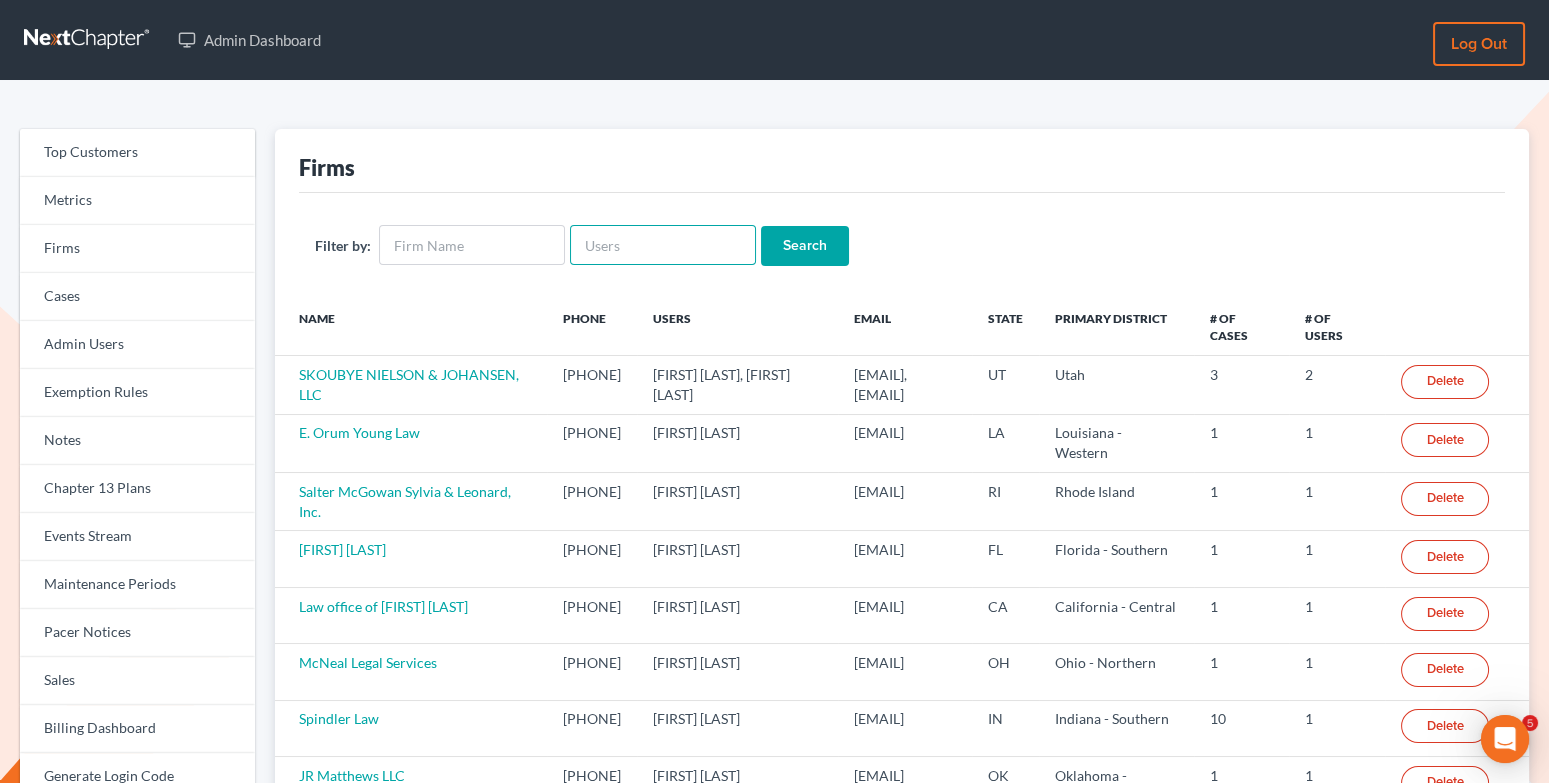 scroll, scrollTop: 0, scrollLeft: 0, axis: both 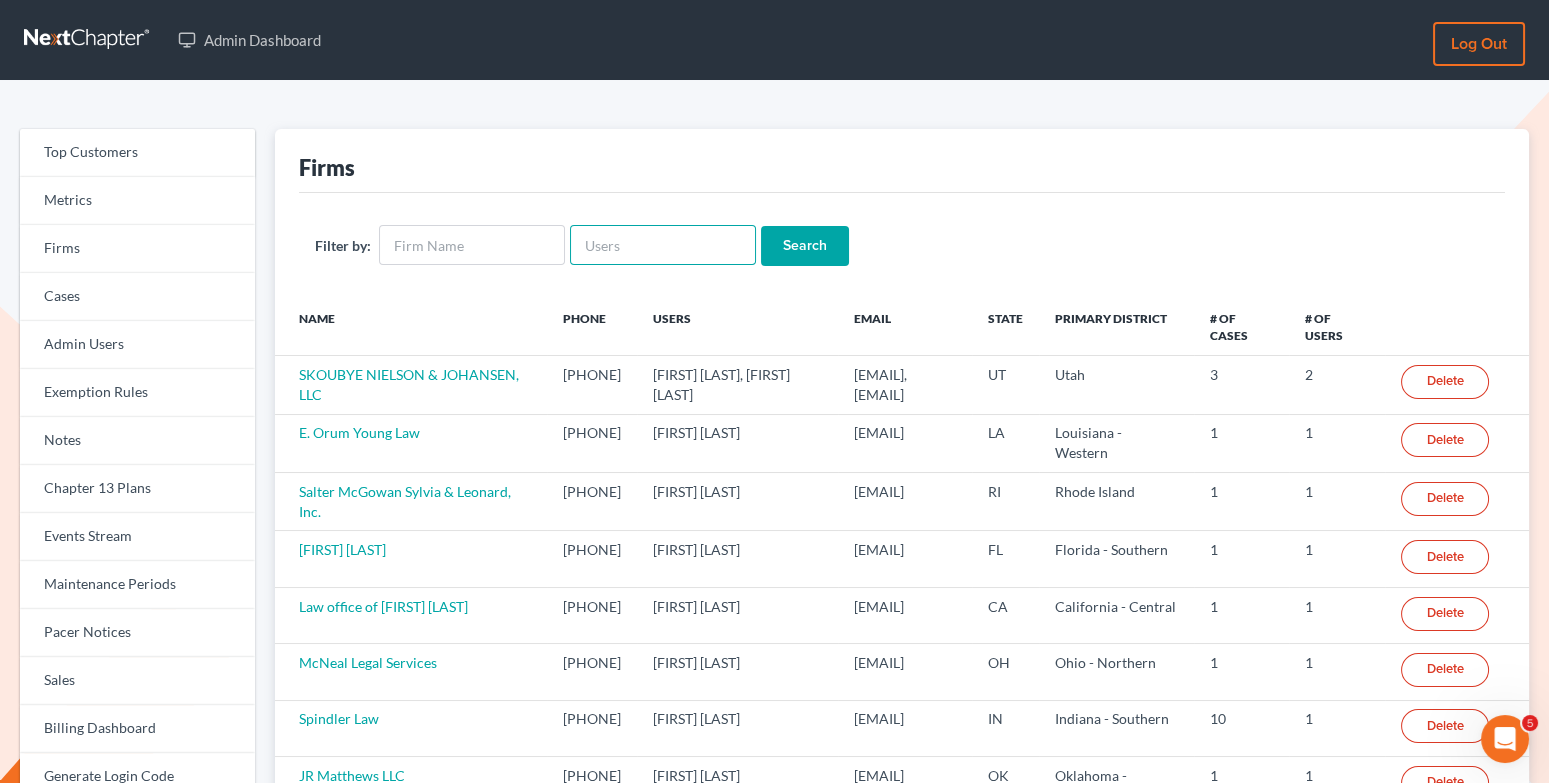 paste on "[EMAIL]" 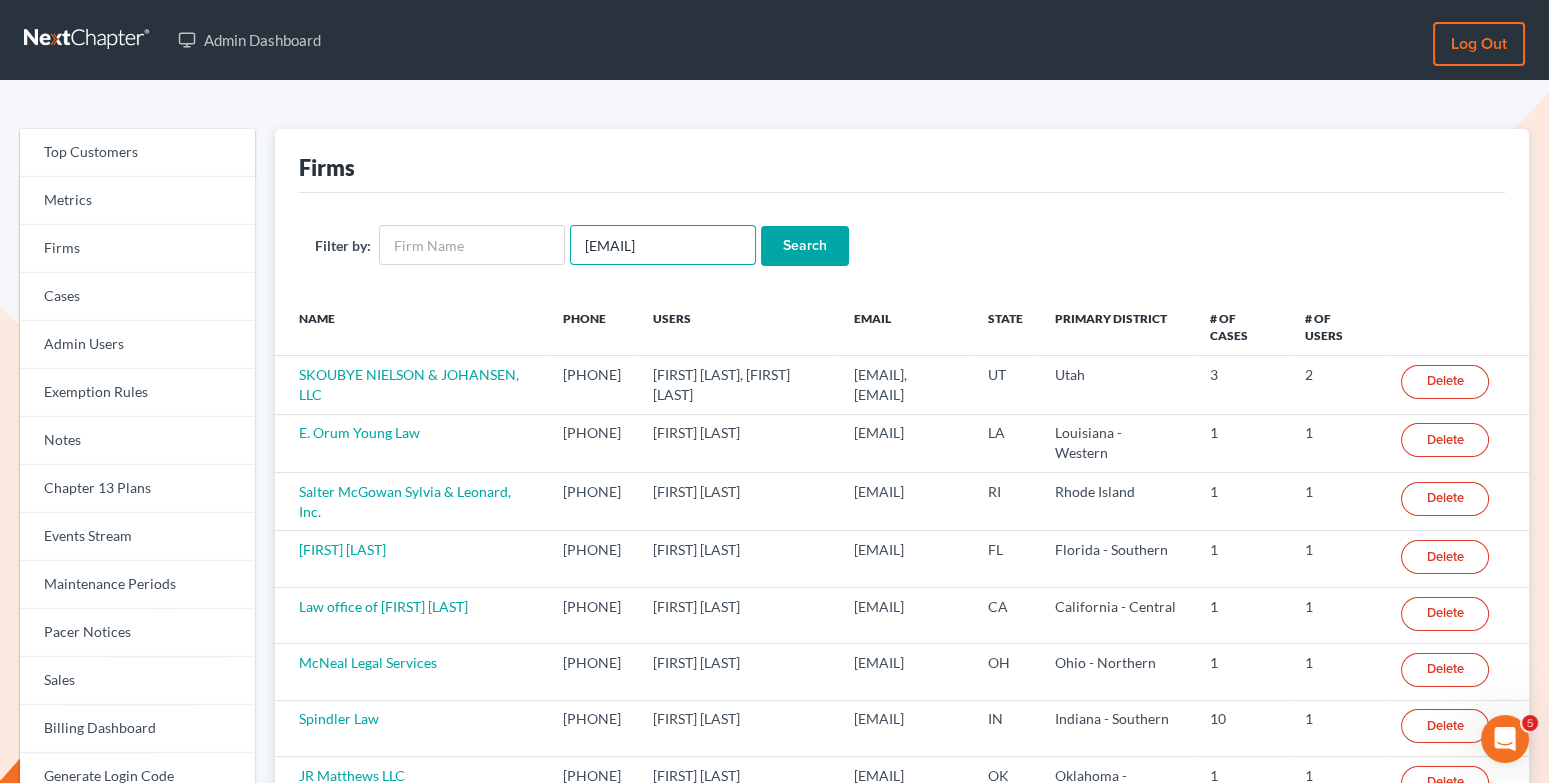 scroll, scrollTop: 0, scrollLeft: 5, axis: horizontal 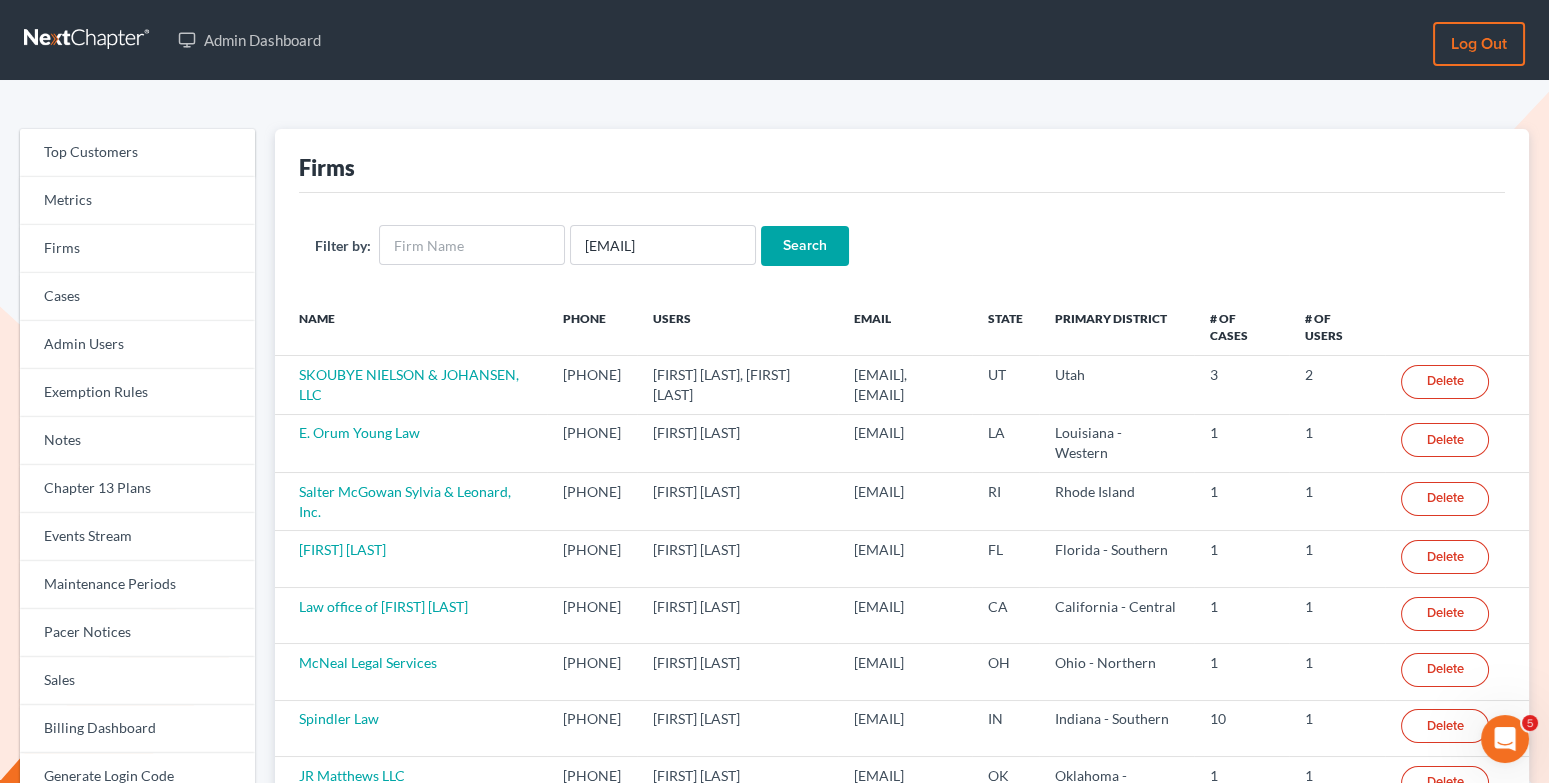 click on "Search" at bounding box center [805, 246] 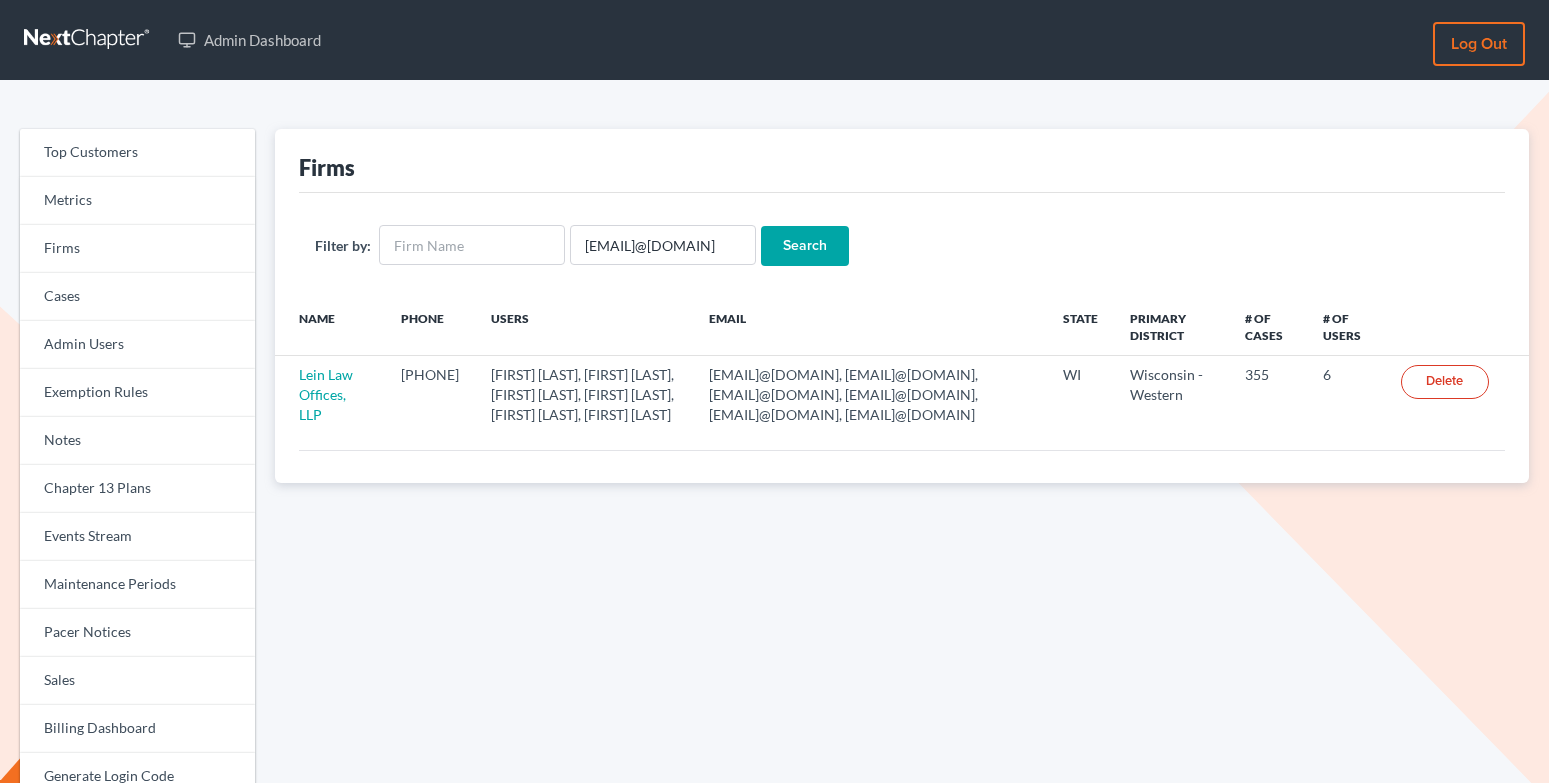scroll, scrollTop: 0, scrollLeft: 0, axis: both 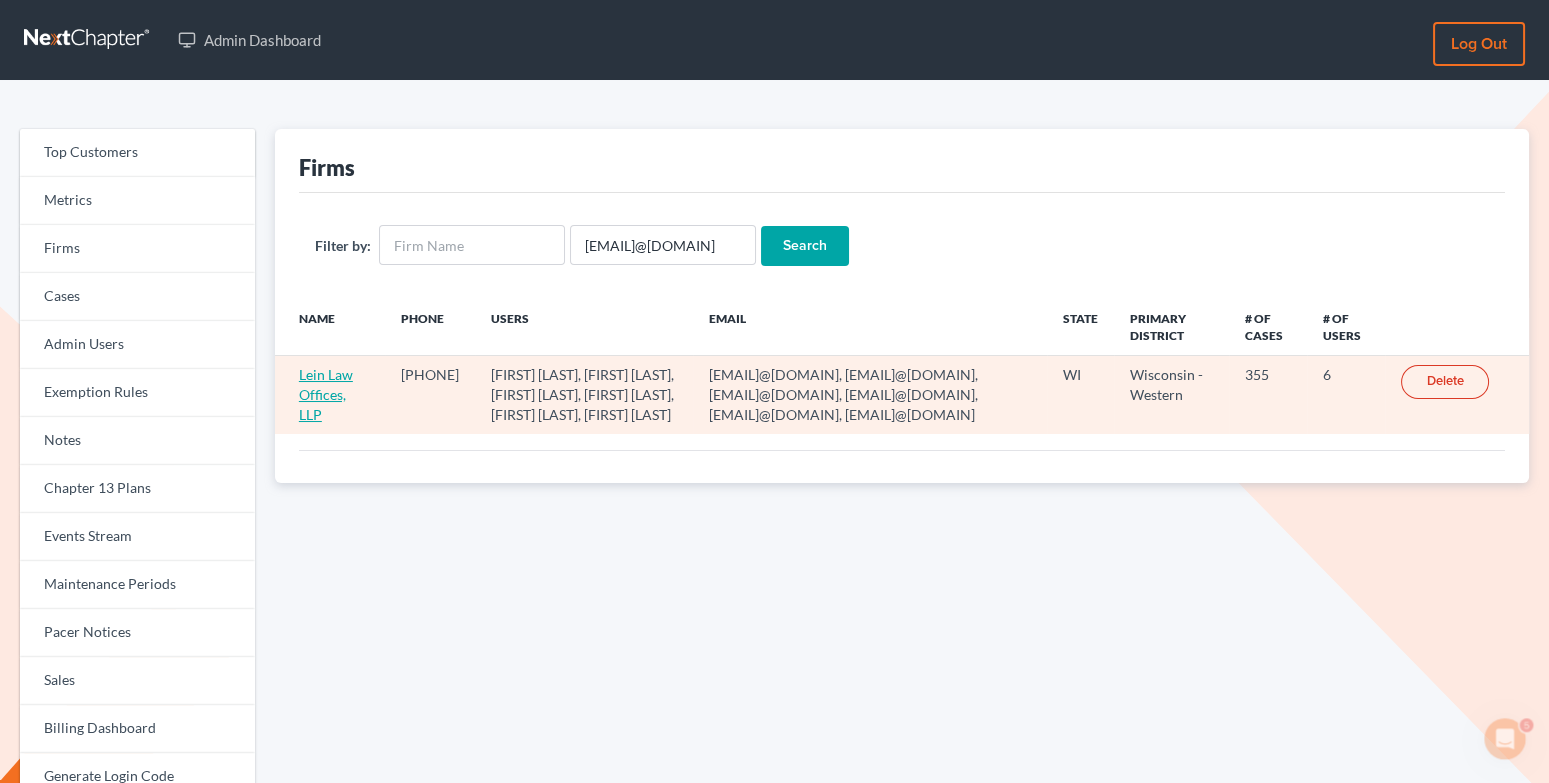 click on "Lein Law Offices, LLP" at bounding box center (326, 394) 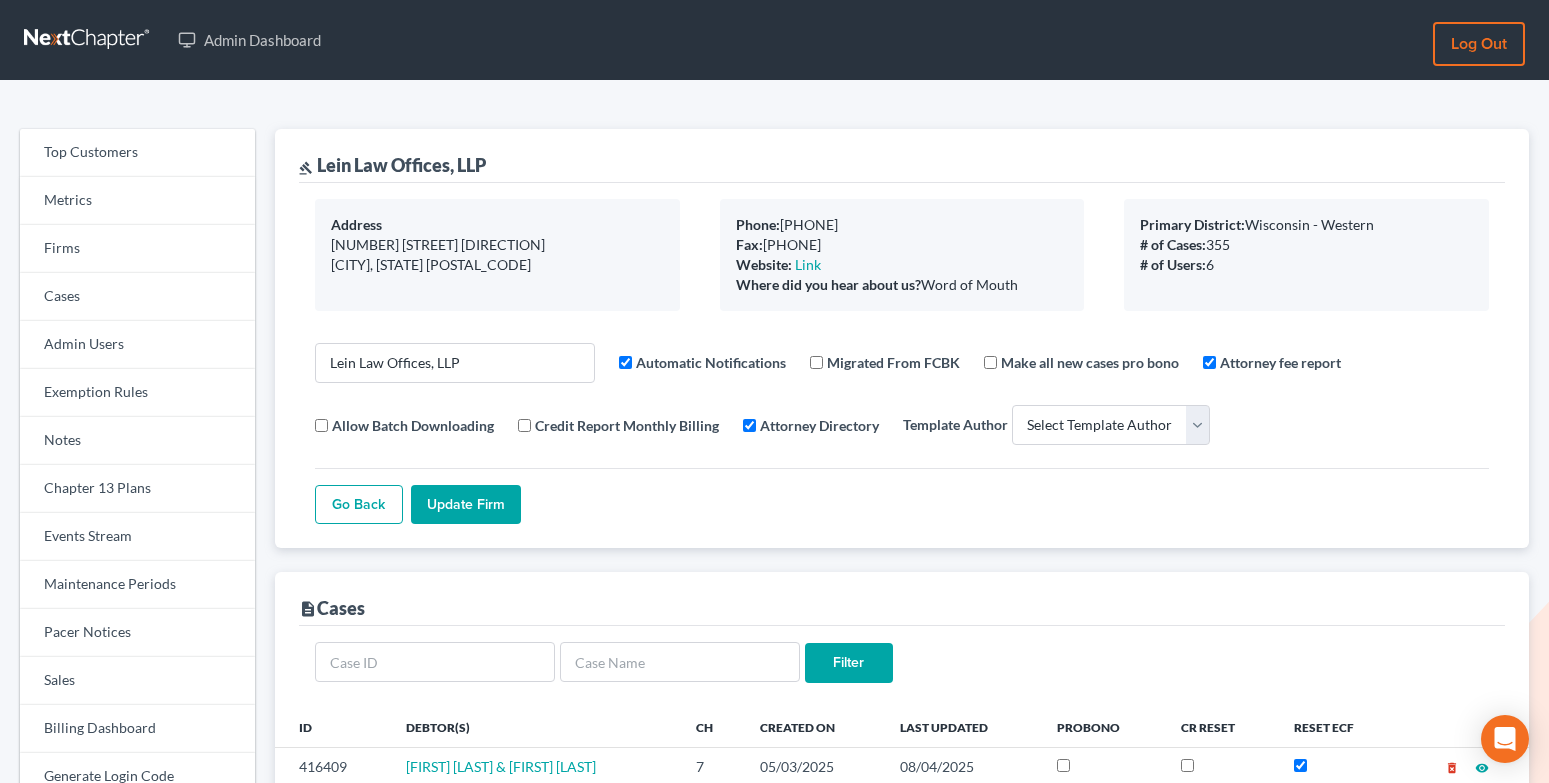 select 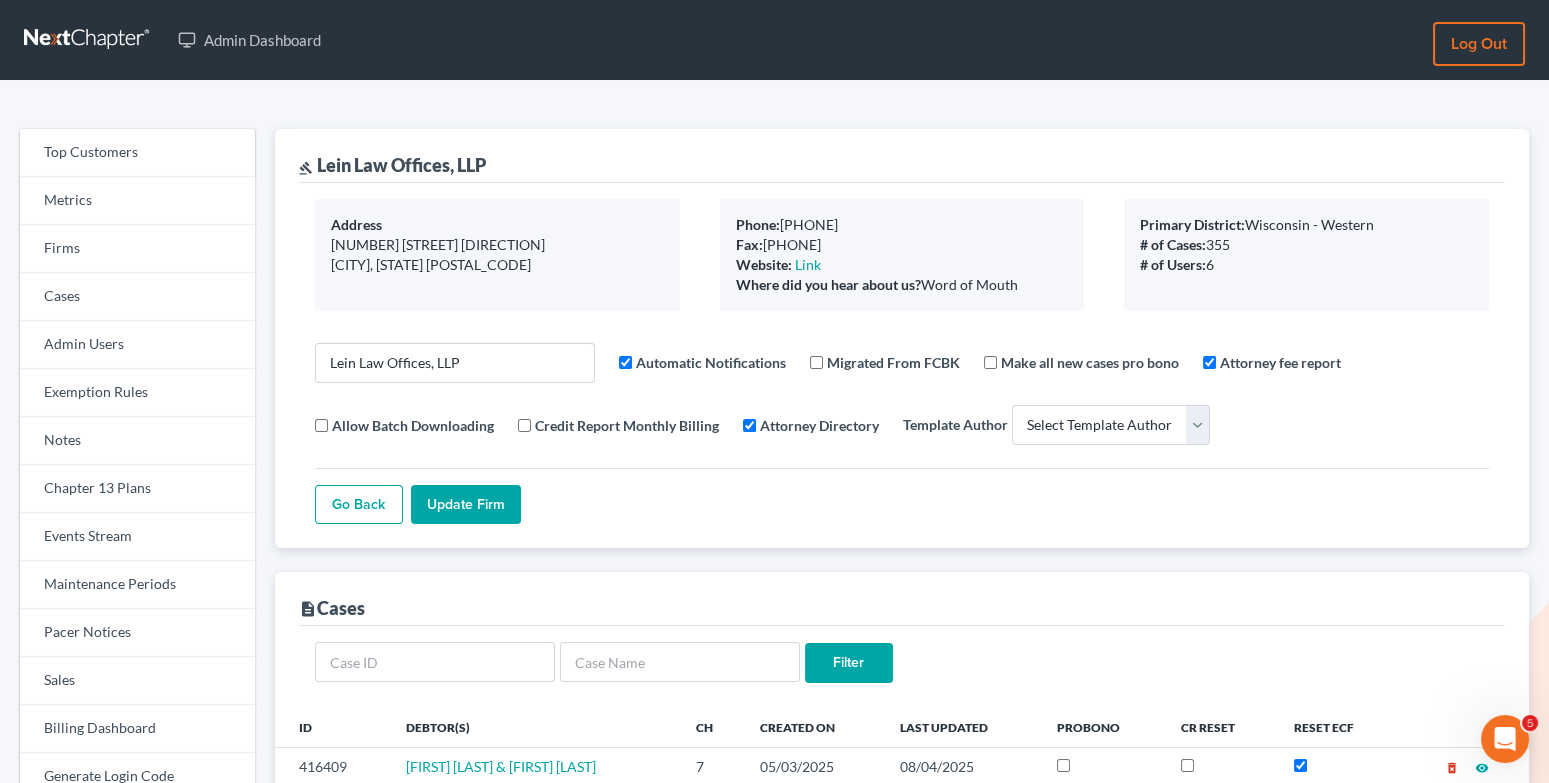 scroll, scrollTop: 0, scrollLeft: 0, axis: both 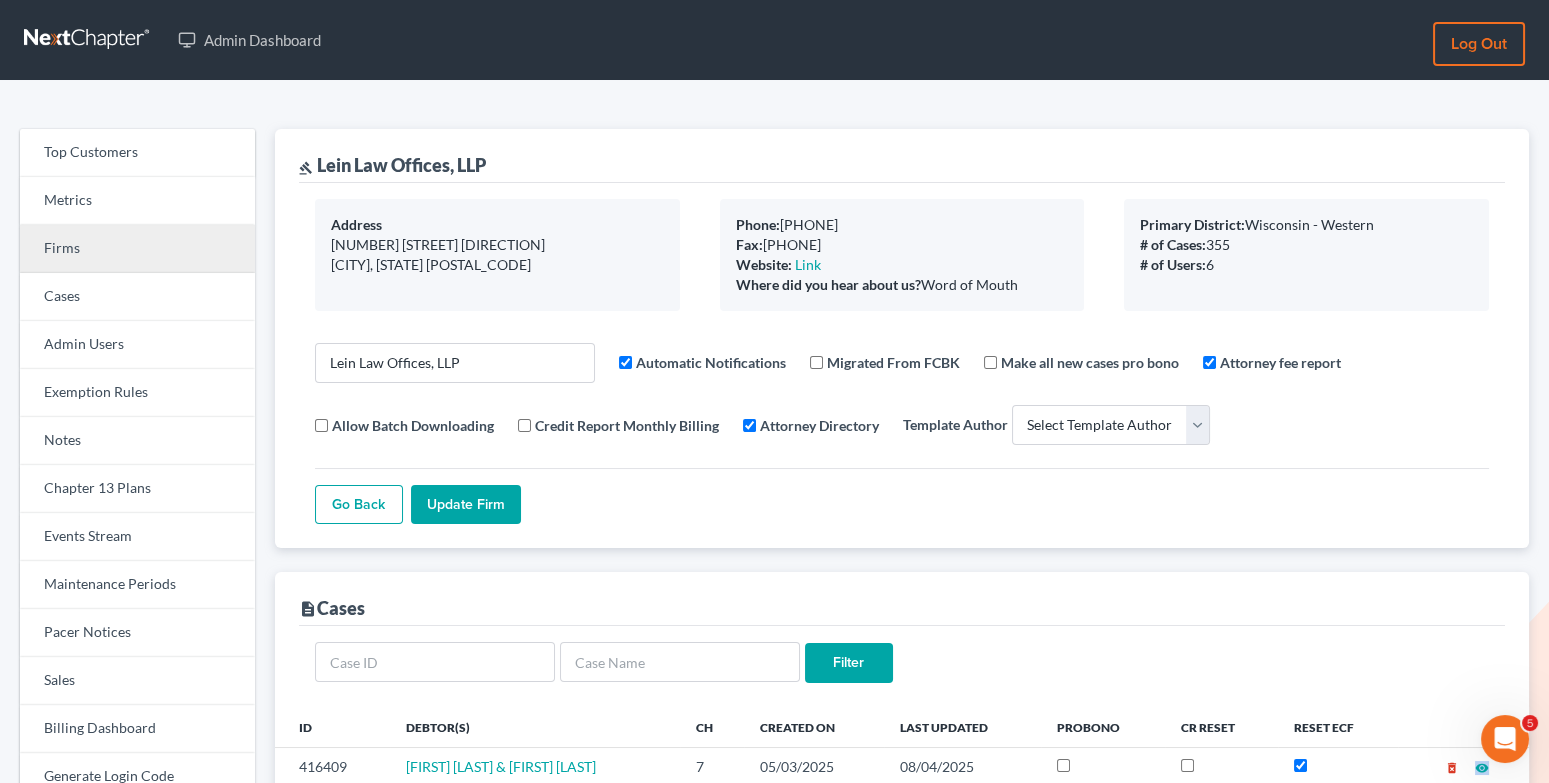 click on "Firms" at bounding box center (137, 249) 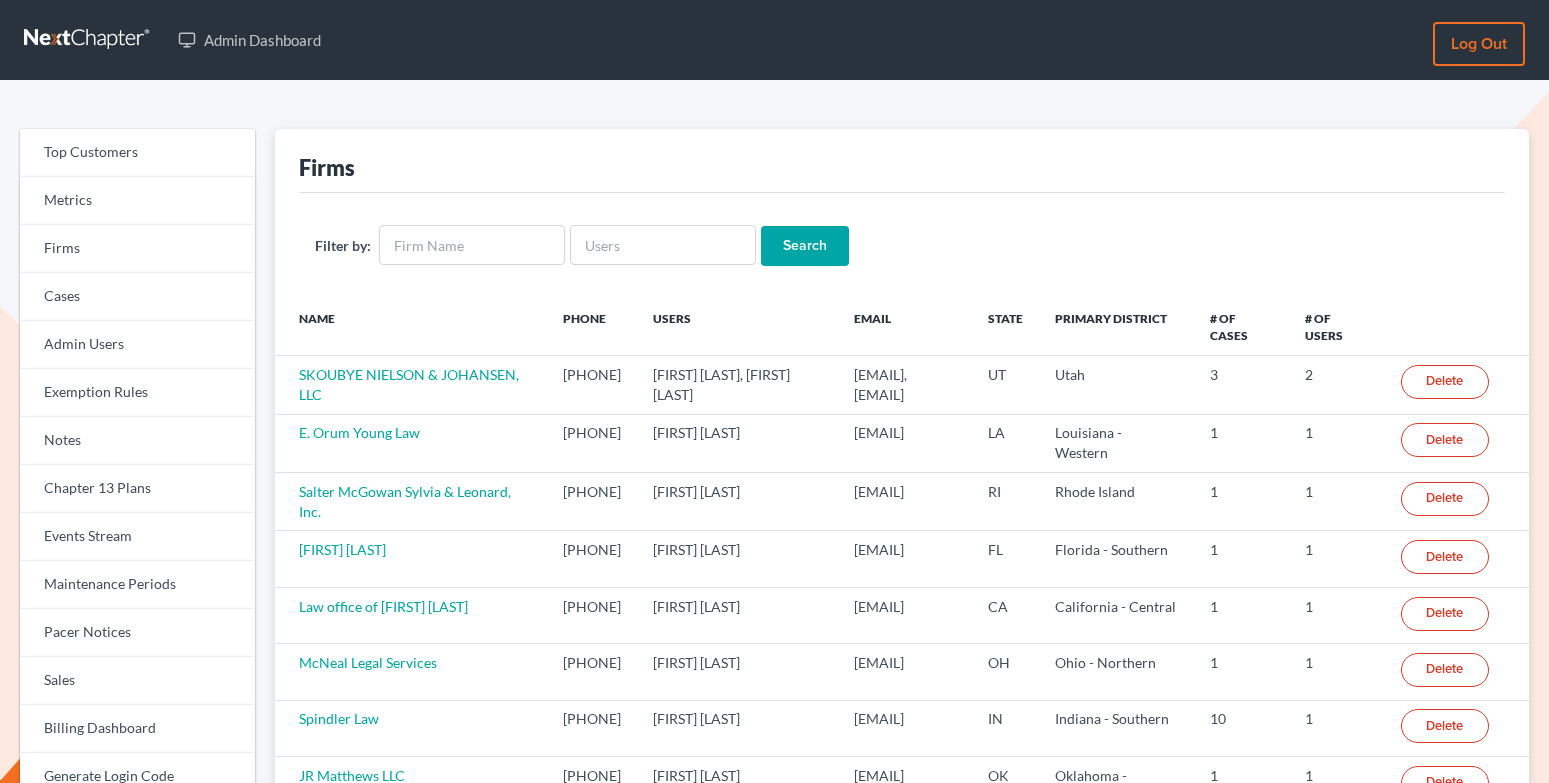 scroll, scrollTop: 0, scrollLeft: 0, axis: both 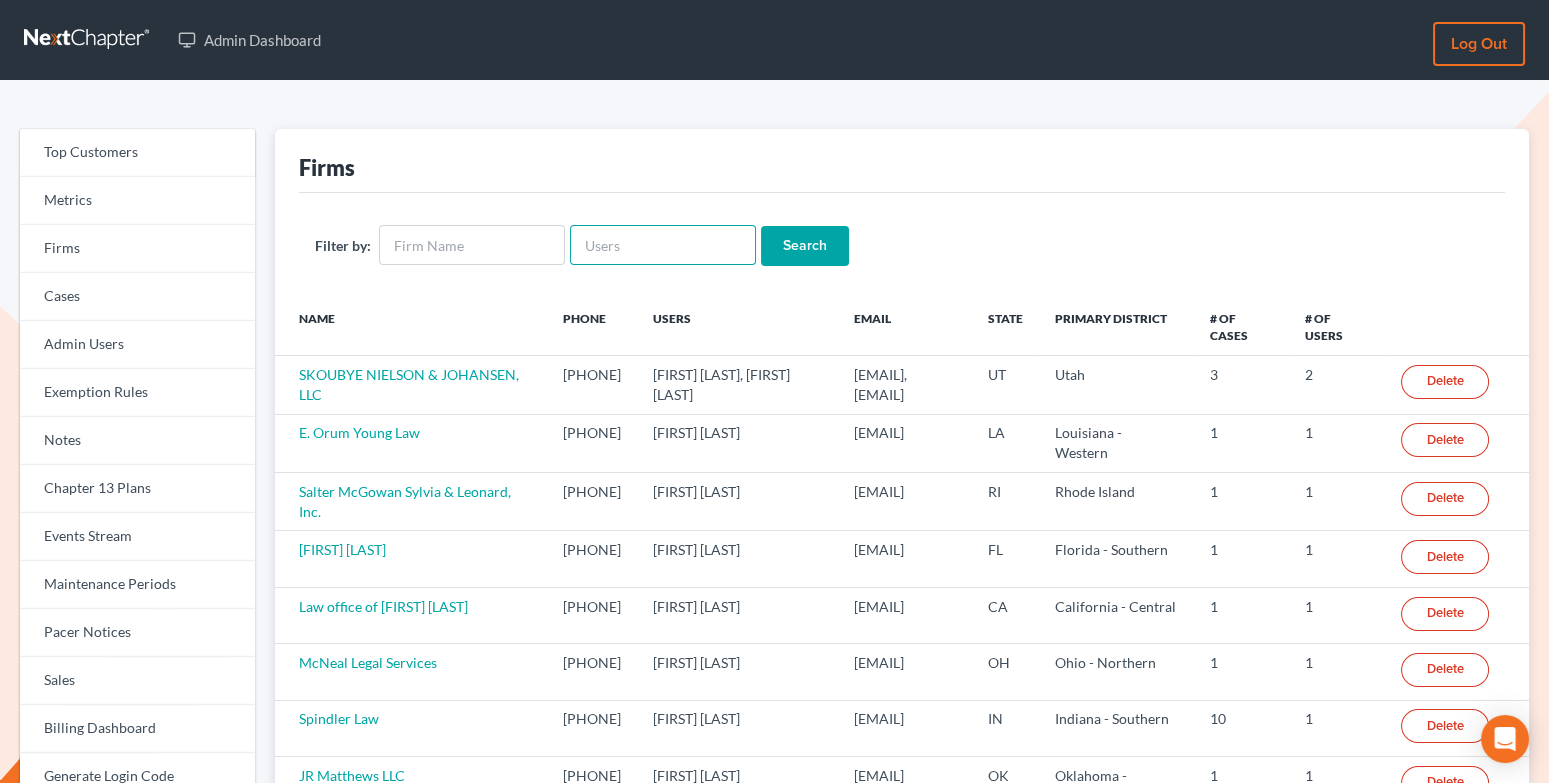 click at bounding box center [663, 245] 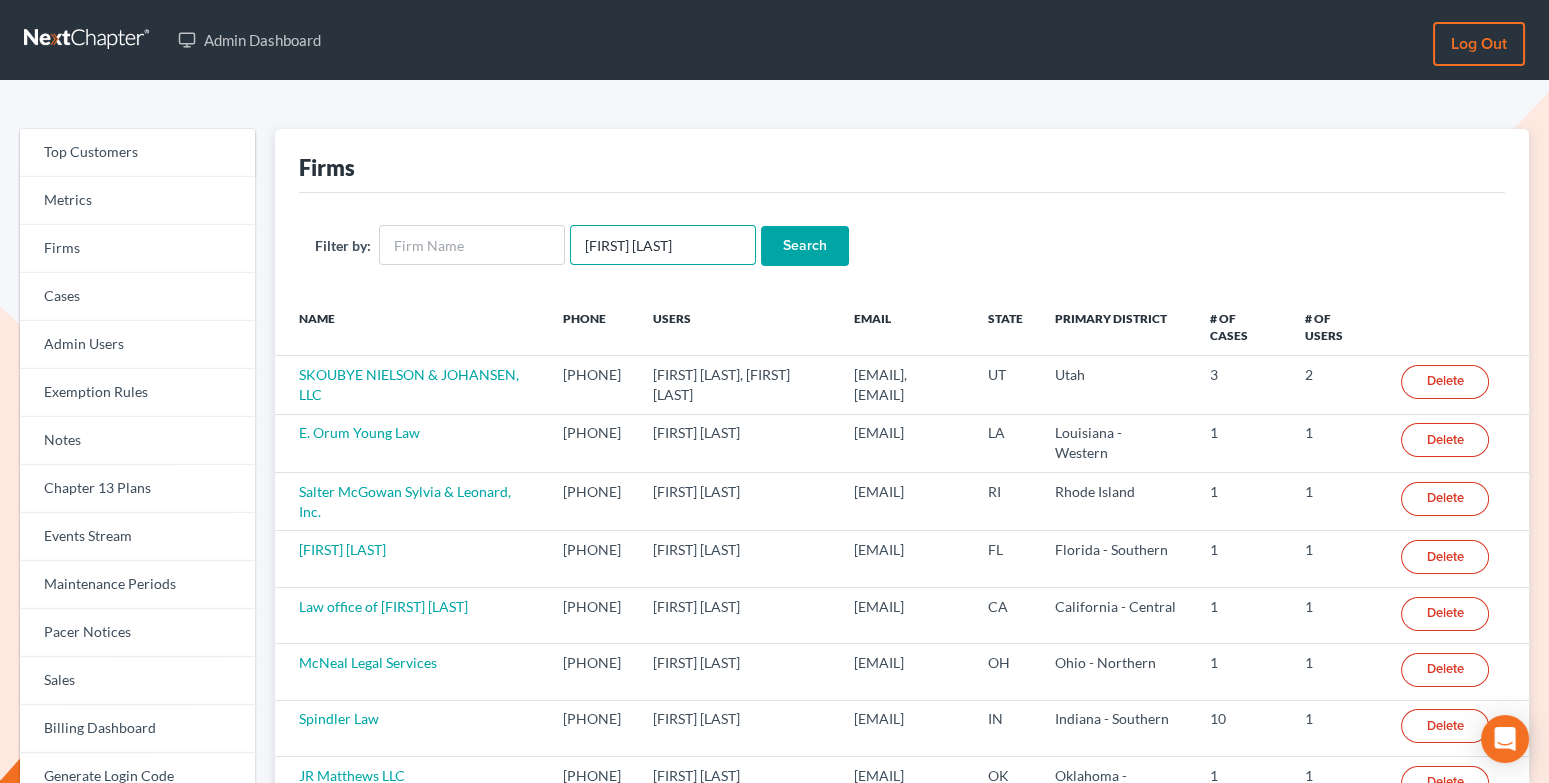 click on "Tiana De Pina" at bounding box center (663, 245) 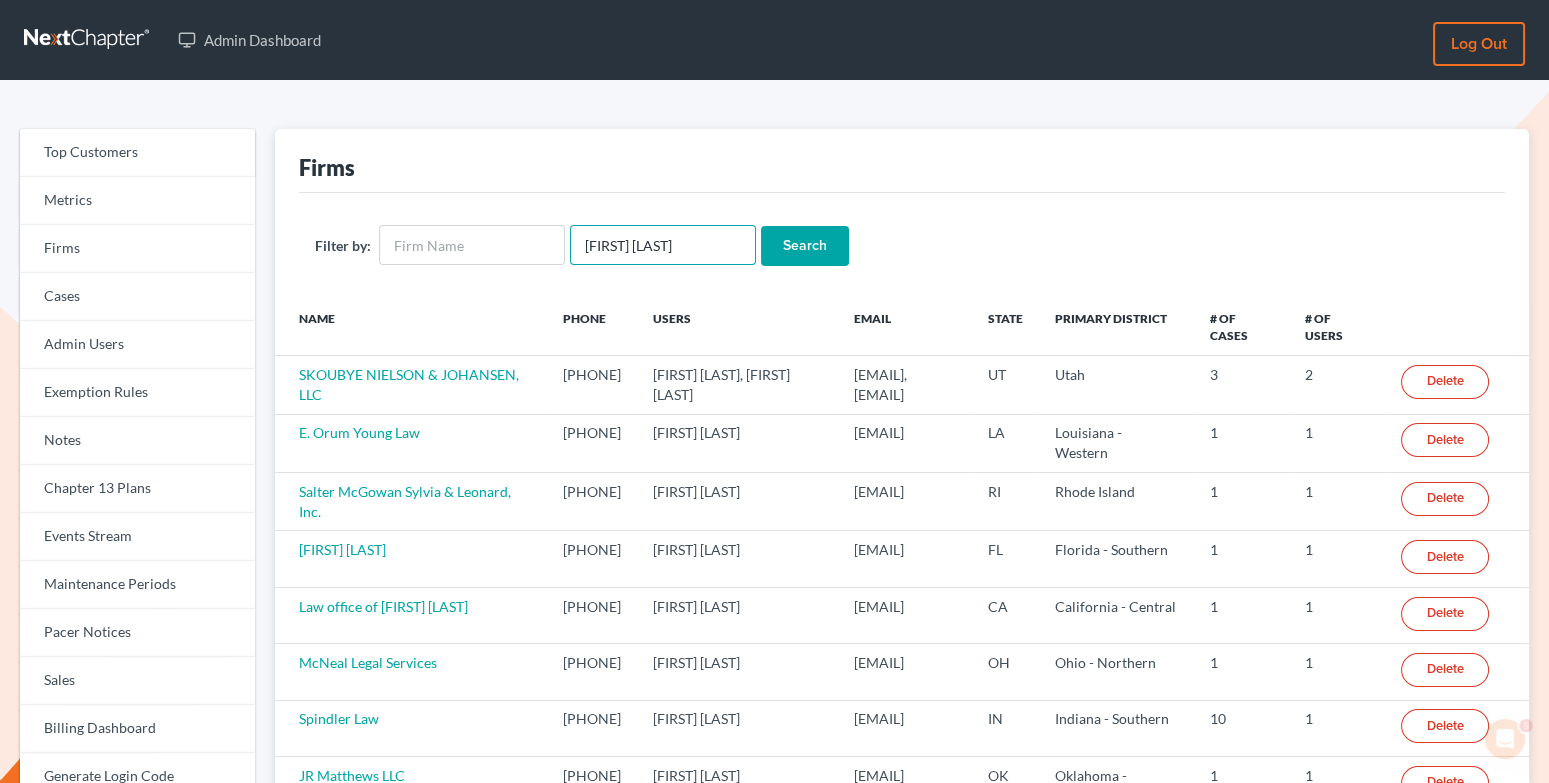 scroll, scrollTop: 0, scrollLeft: 0, axis: both 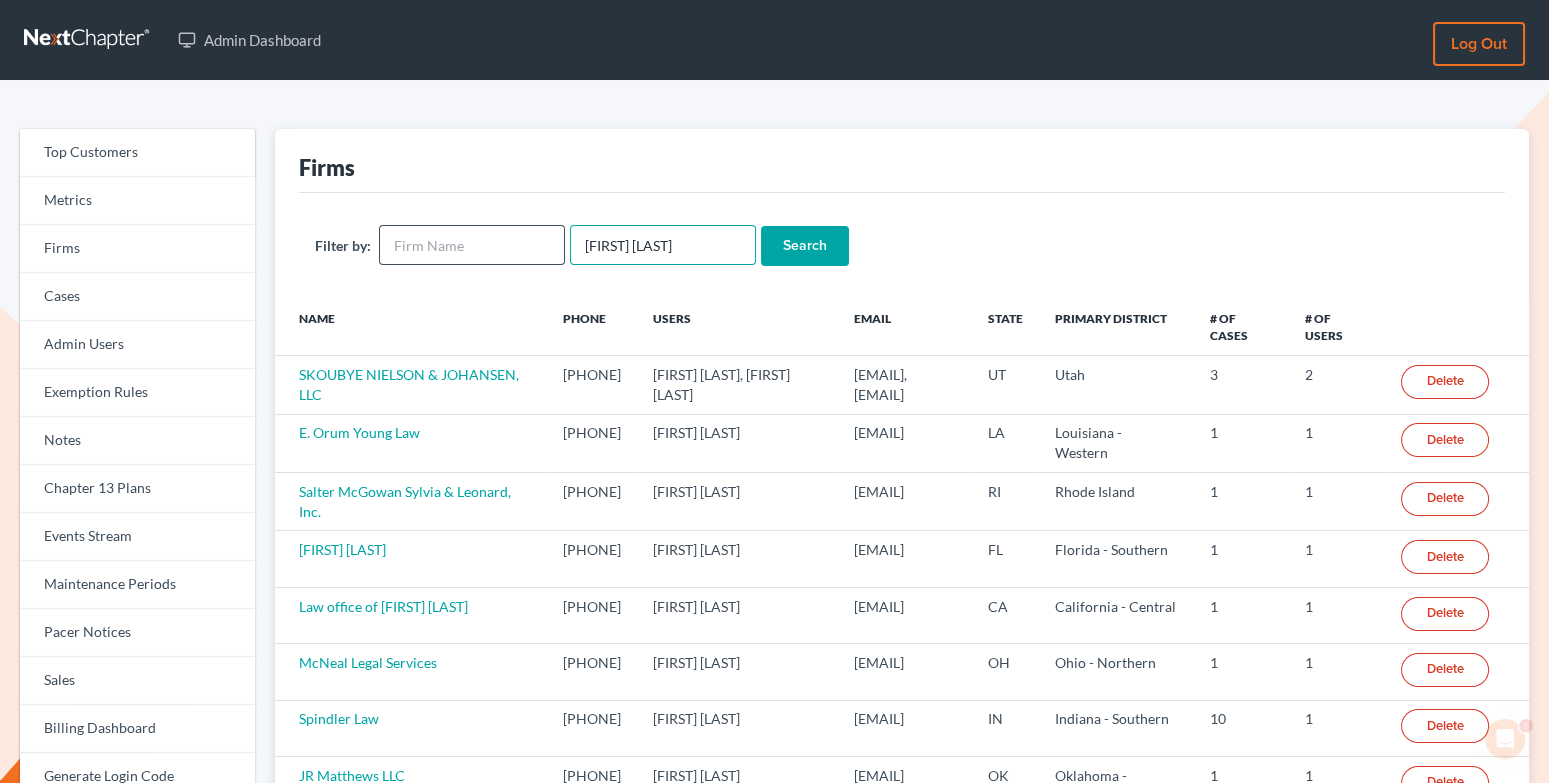 drag, startPoint x: 683, startPoint y: 239, endPoint x: 536, endPoint y: 235, distance: 147.05441 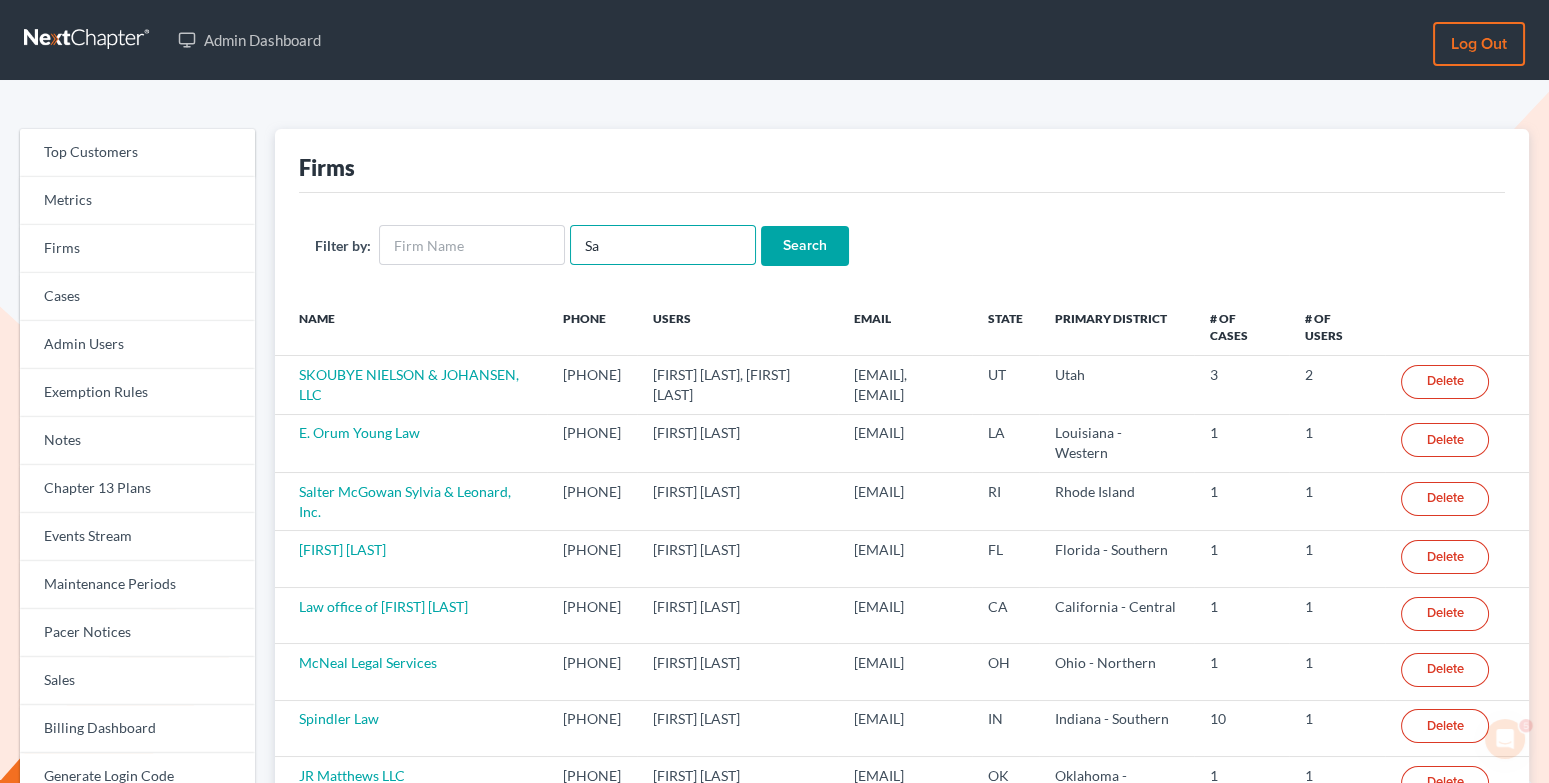 type on "S" 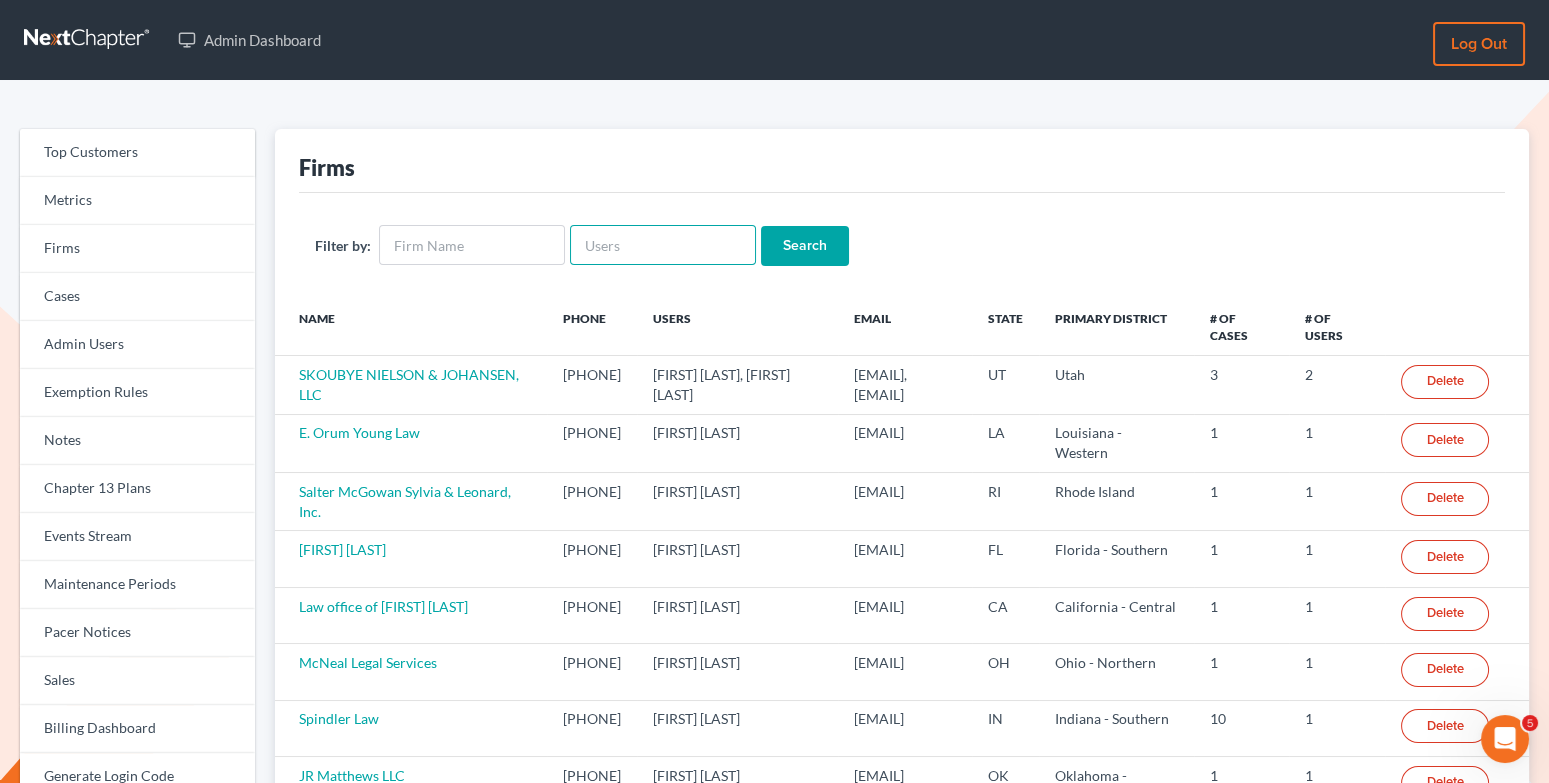 paste on "Sahil Patel" 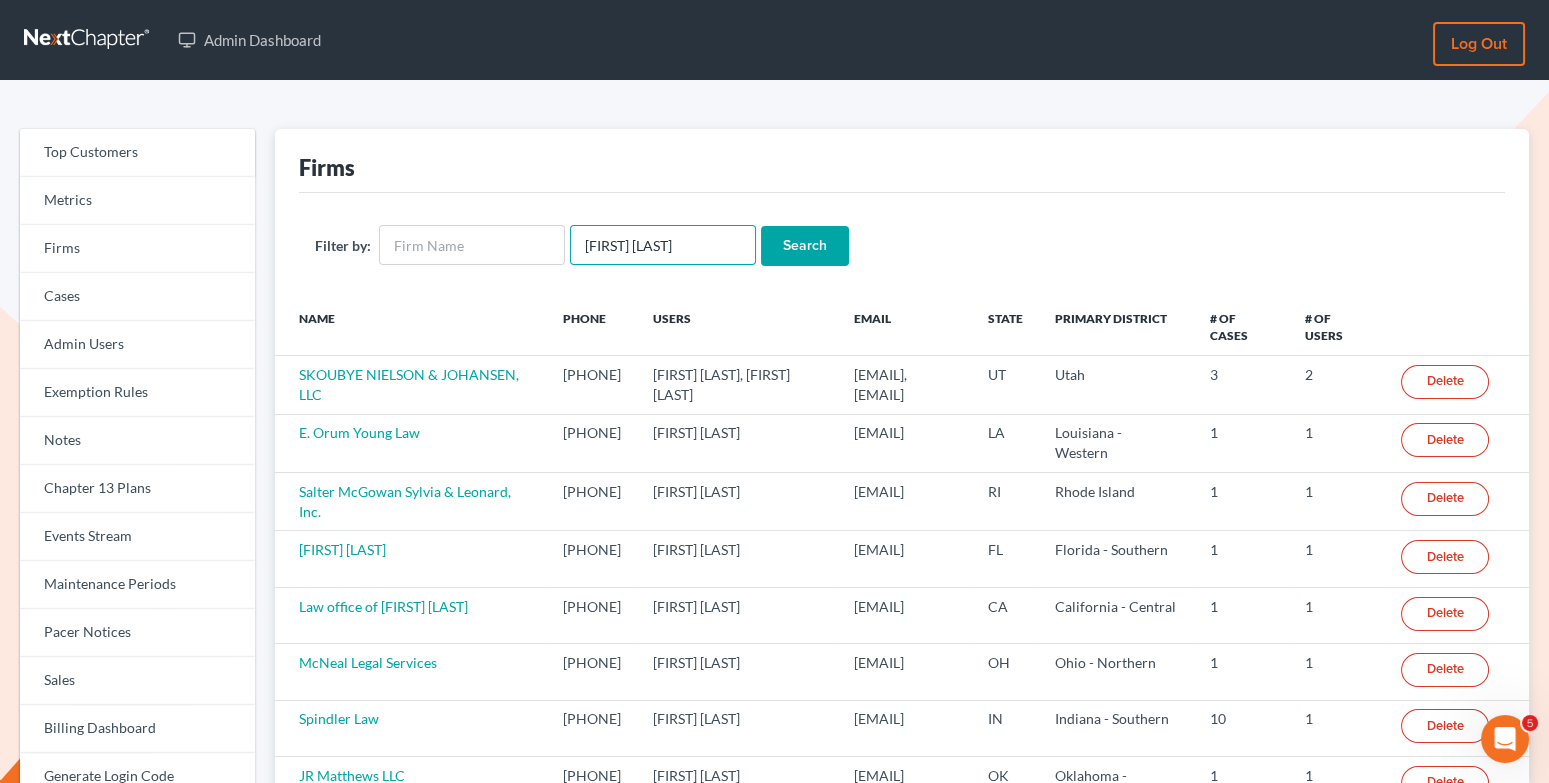 click on "Sahil Patel" at bounding box center (663, 245) 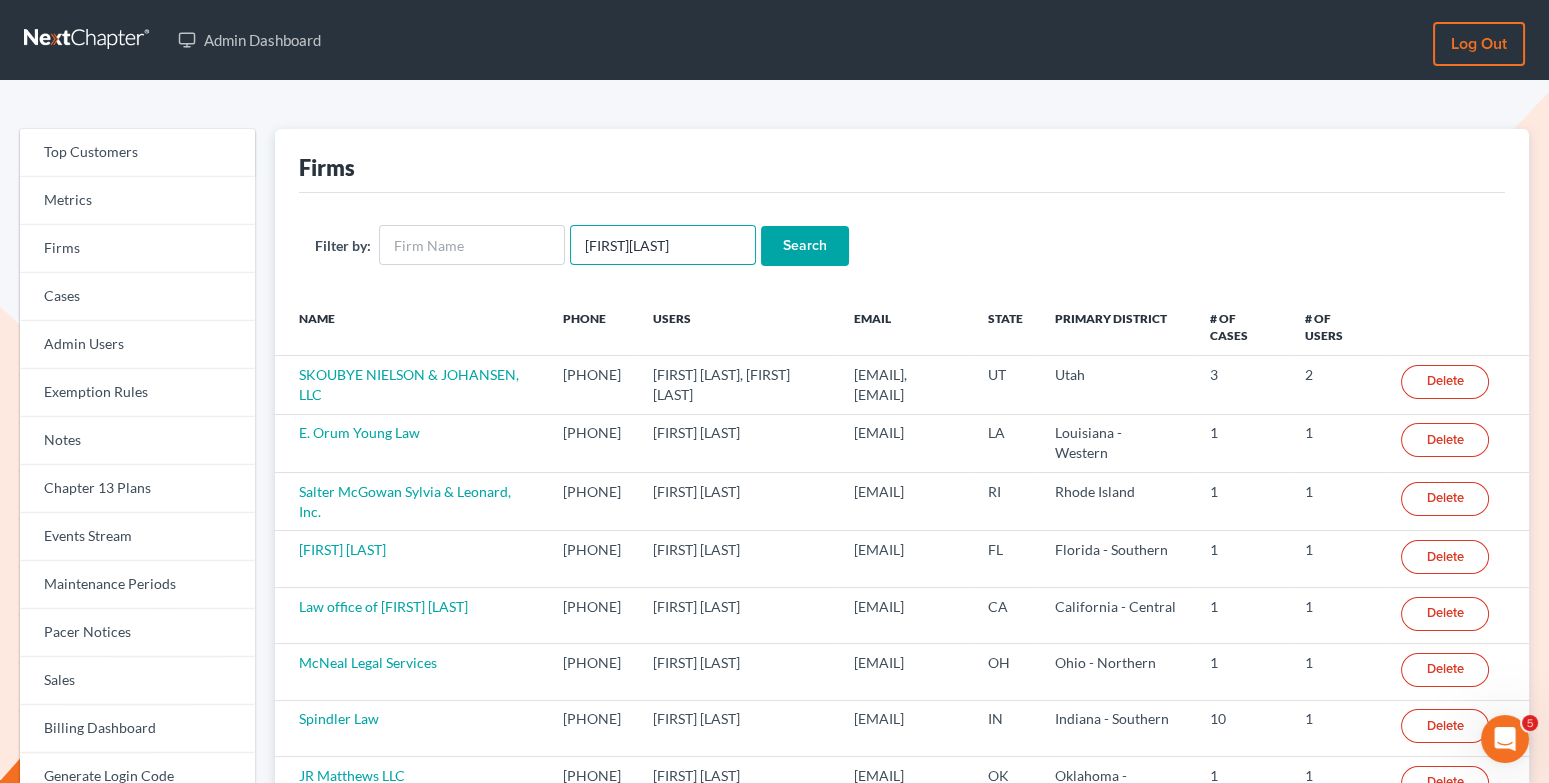 type on "[FIRST] [LAST]" 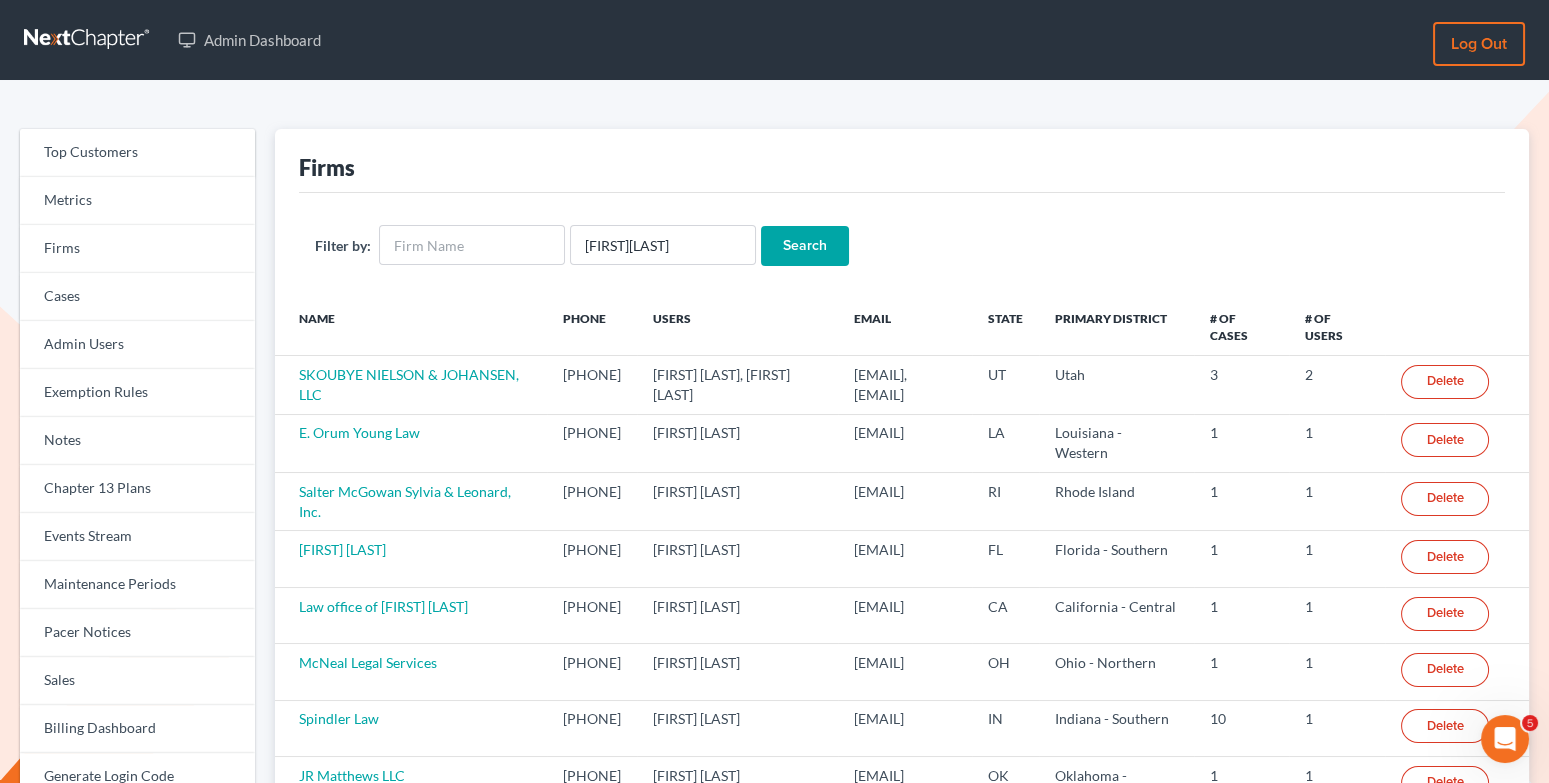 click on "Search" at bounding box center [805, 246] 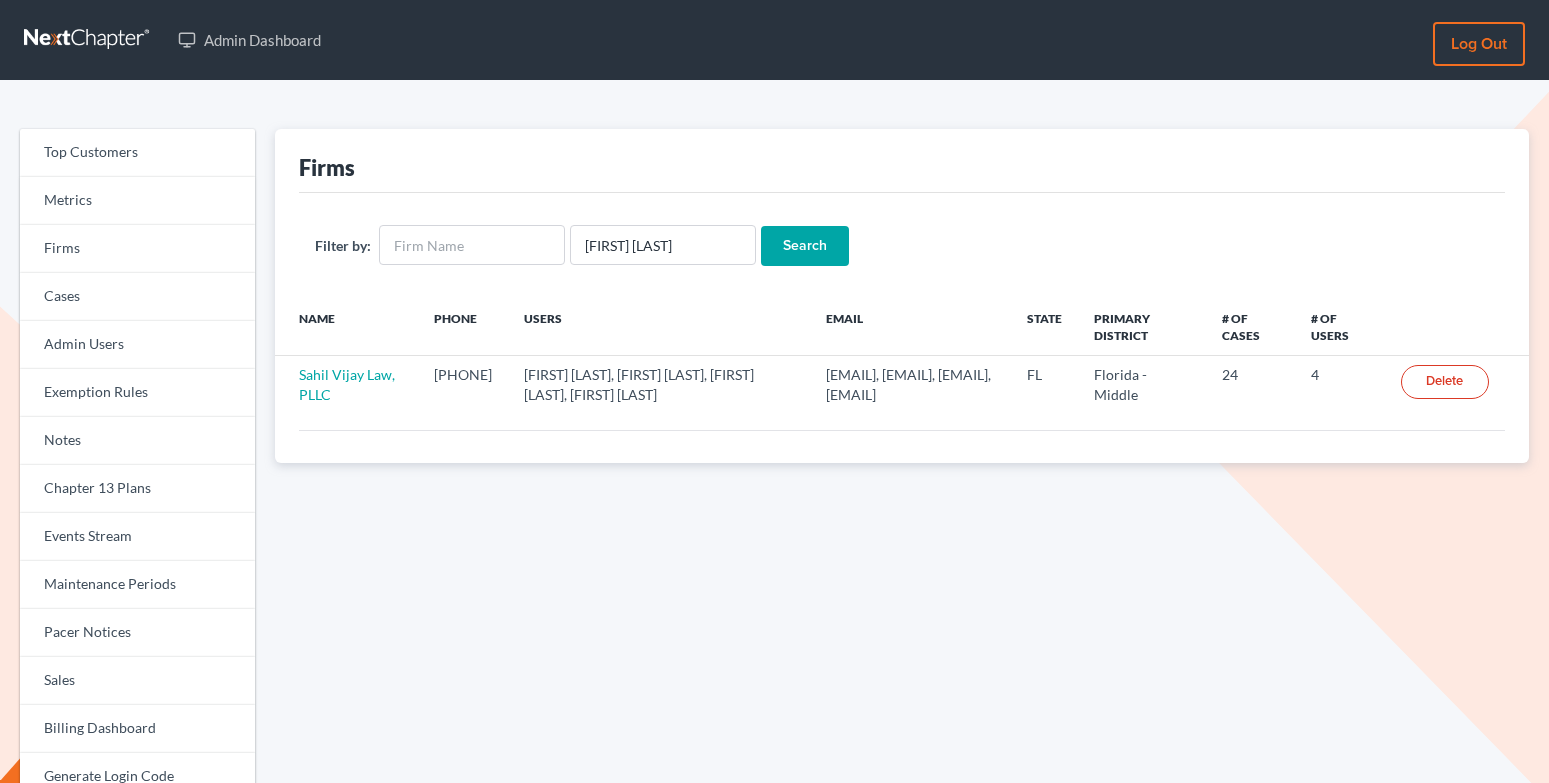scroll, scrollTop: 0, scrollLeft: 0, axis: both 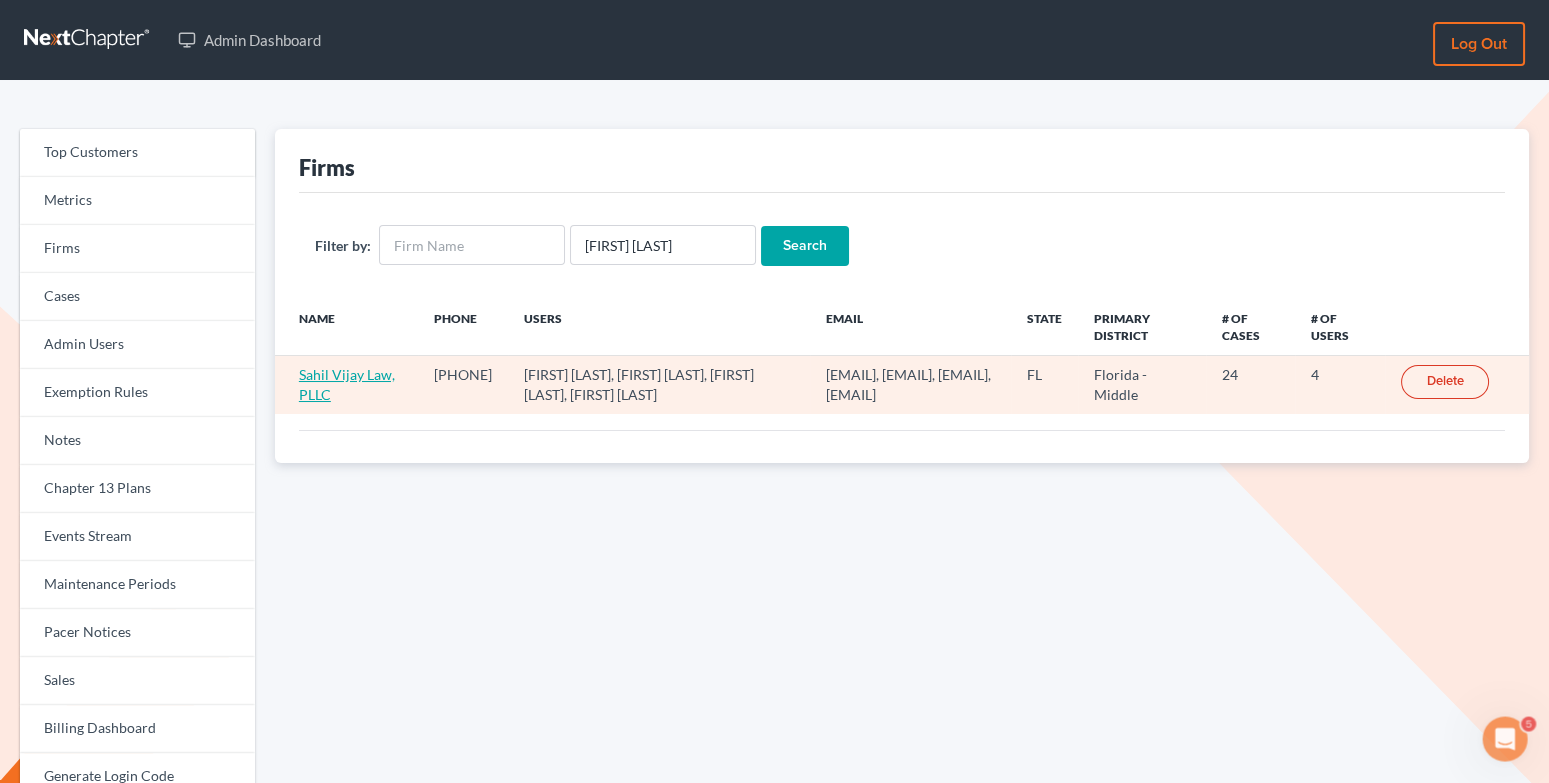 click on "Sahil Vijay Law, PLLC" at bounding box center (347, 384) 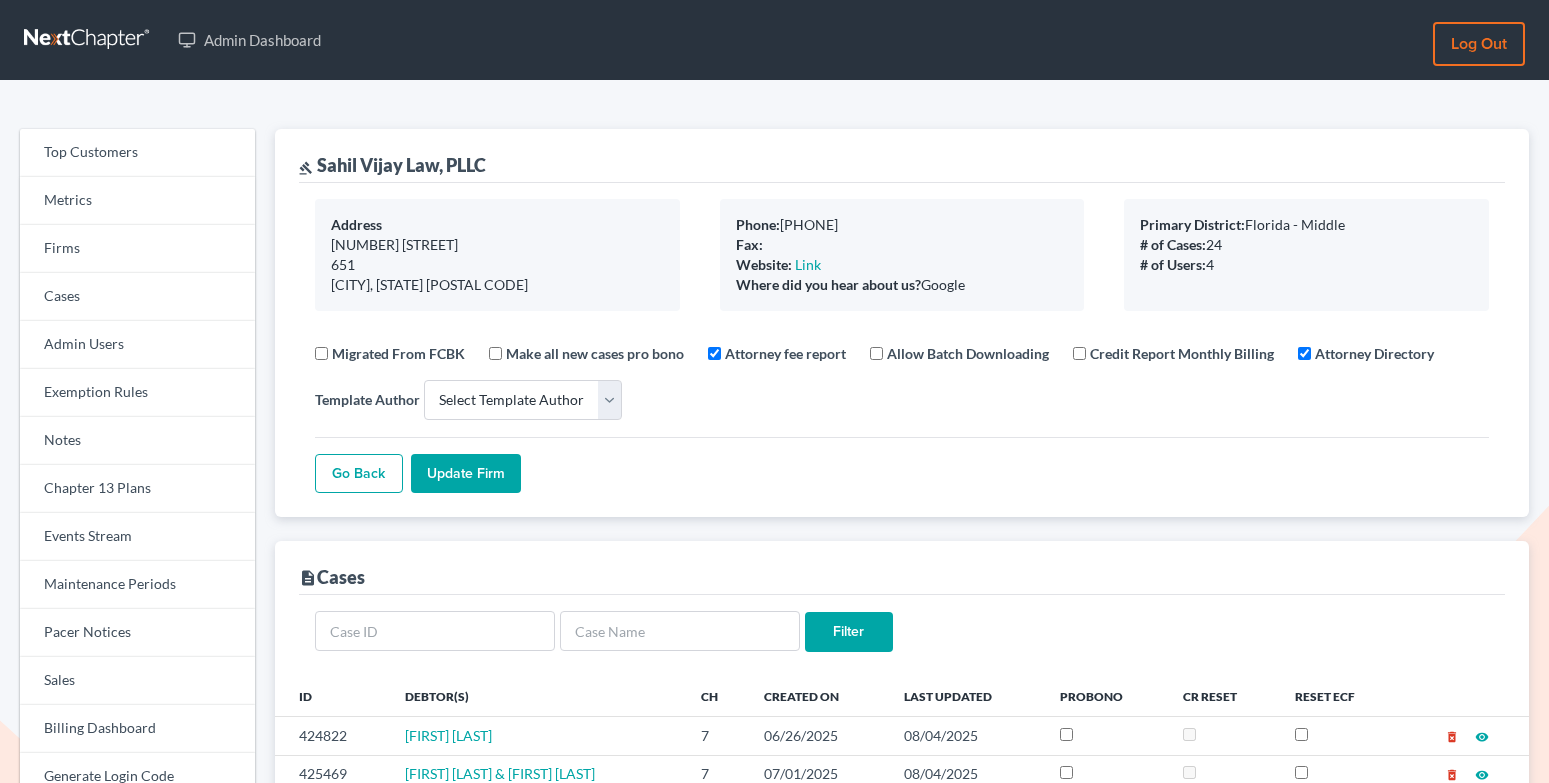 select 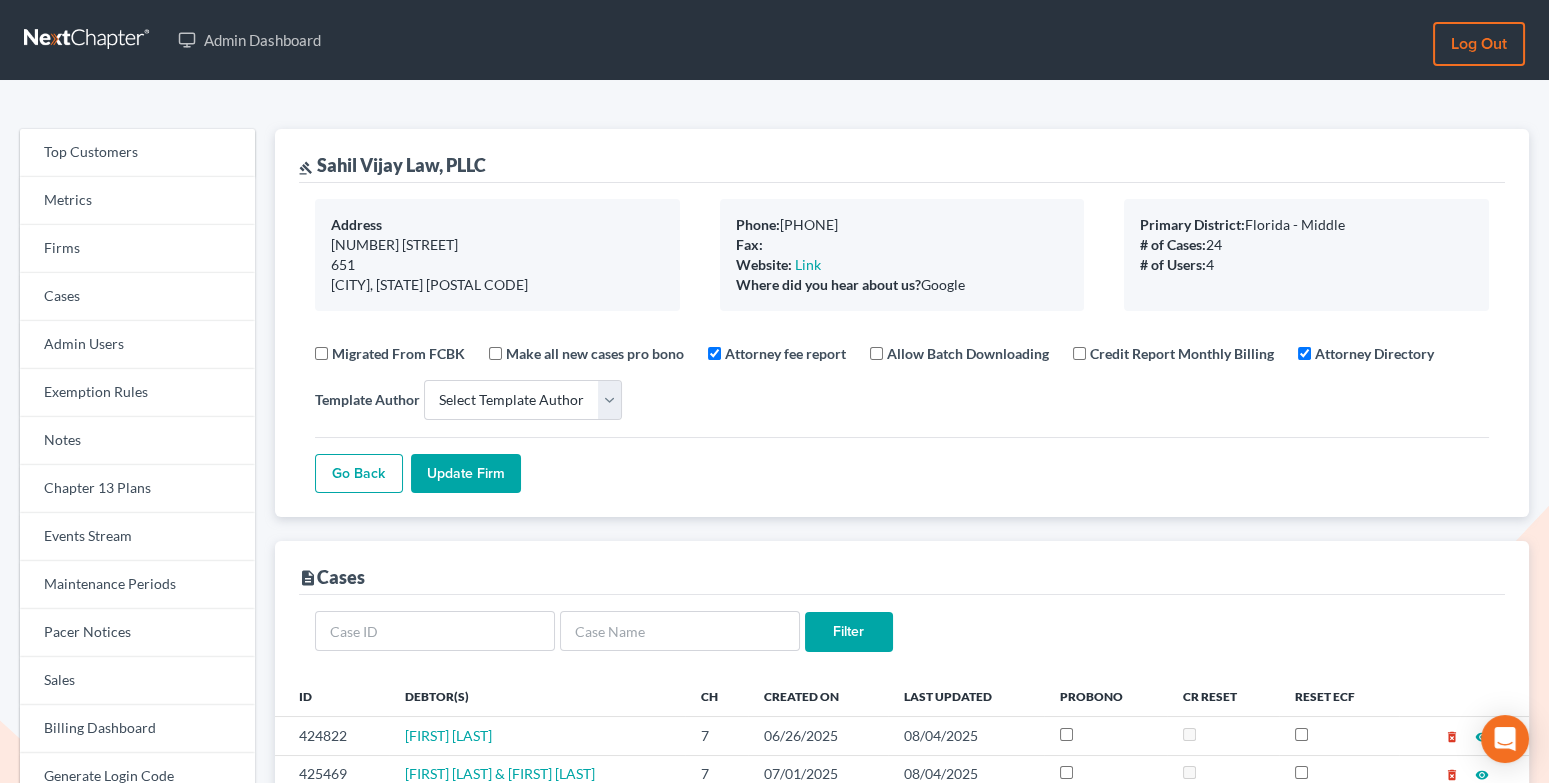 scroll, scrollTop: 445, scrollLeft: 0, axis: vertical 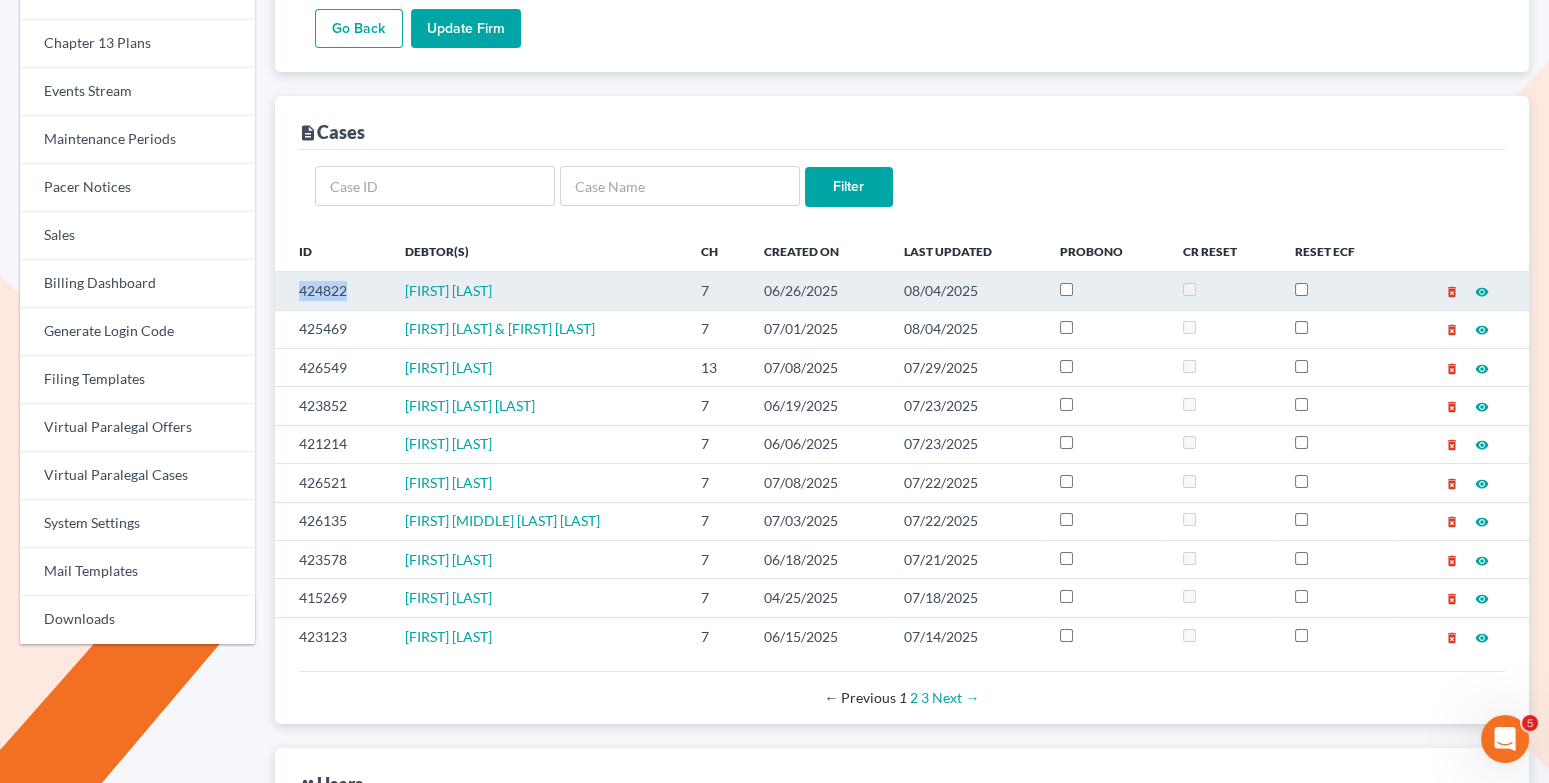 drag, startPoint x: 352, startPoint y: 295, endPoint x: 292, endPoint y: 288, distance: 60.40695 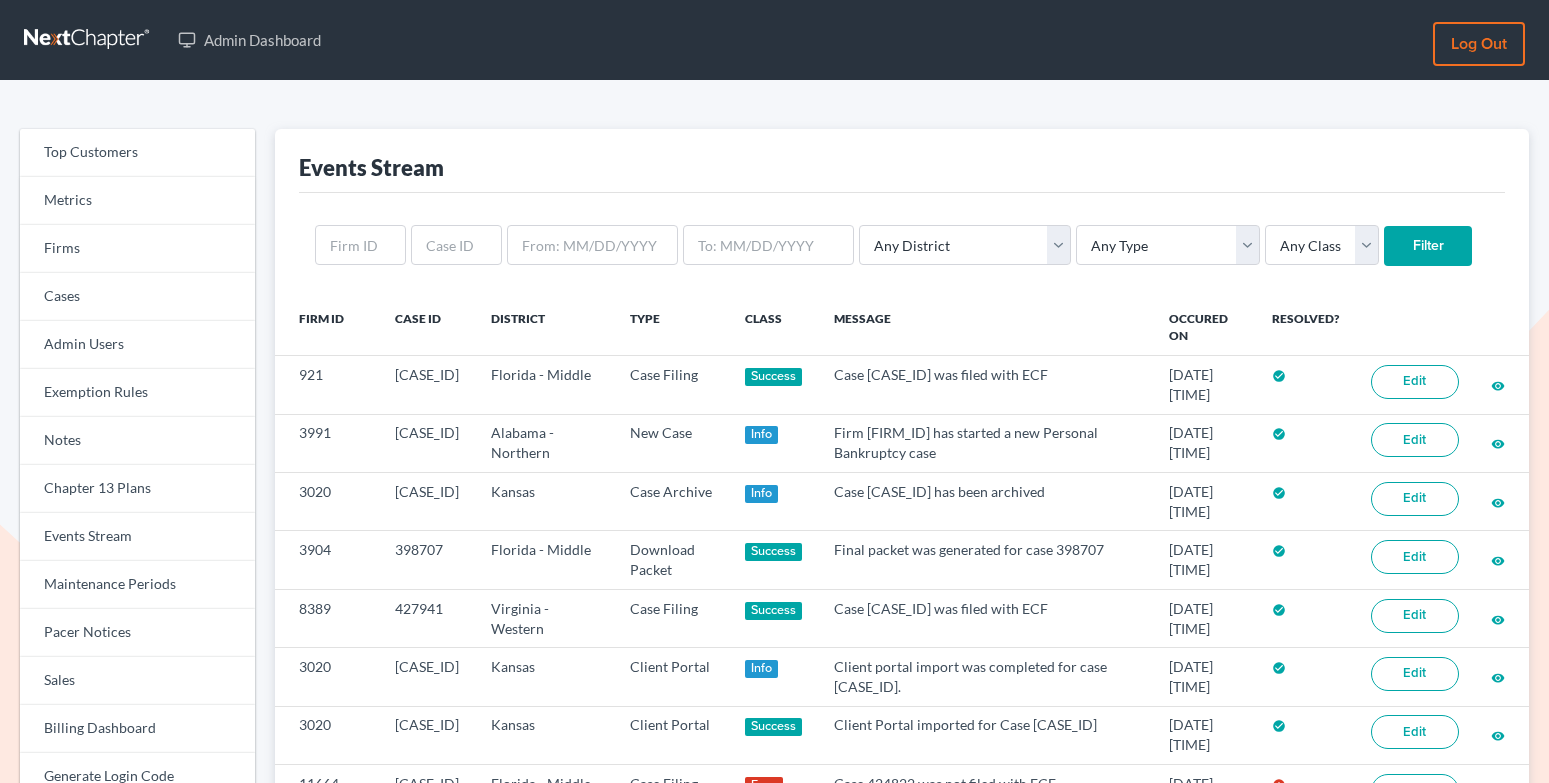 scroll, scrollTop: 0, scrollLeft: 0, axis: both 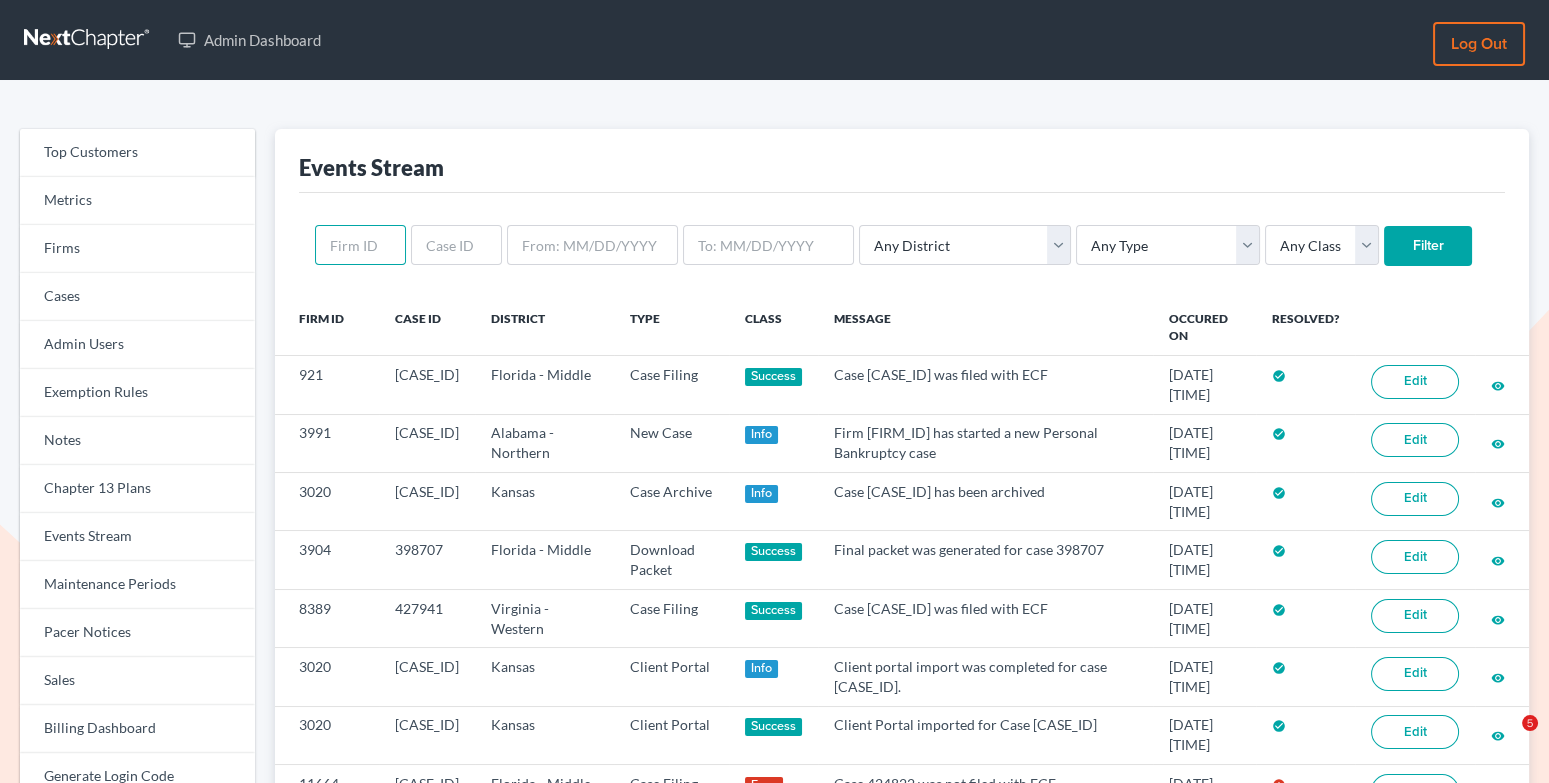click at bounding box center (360, 245) 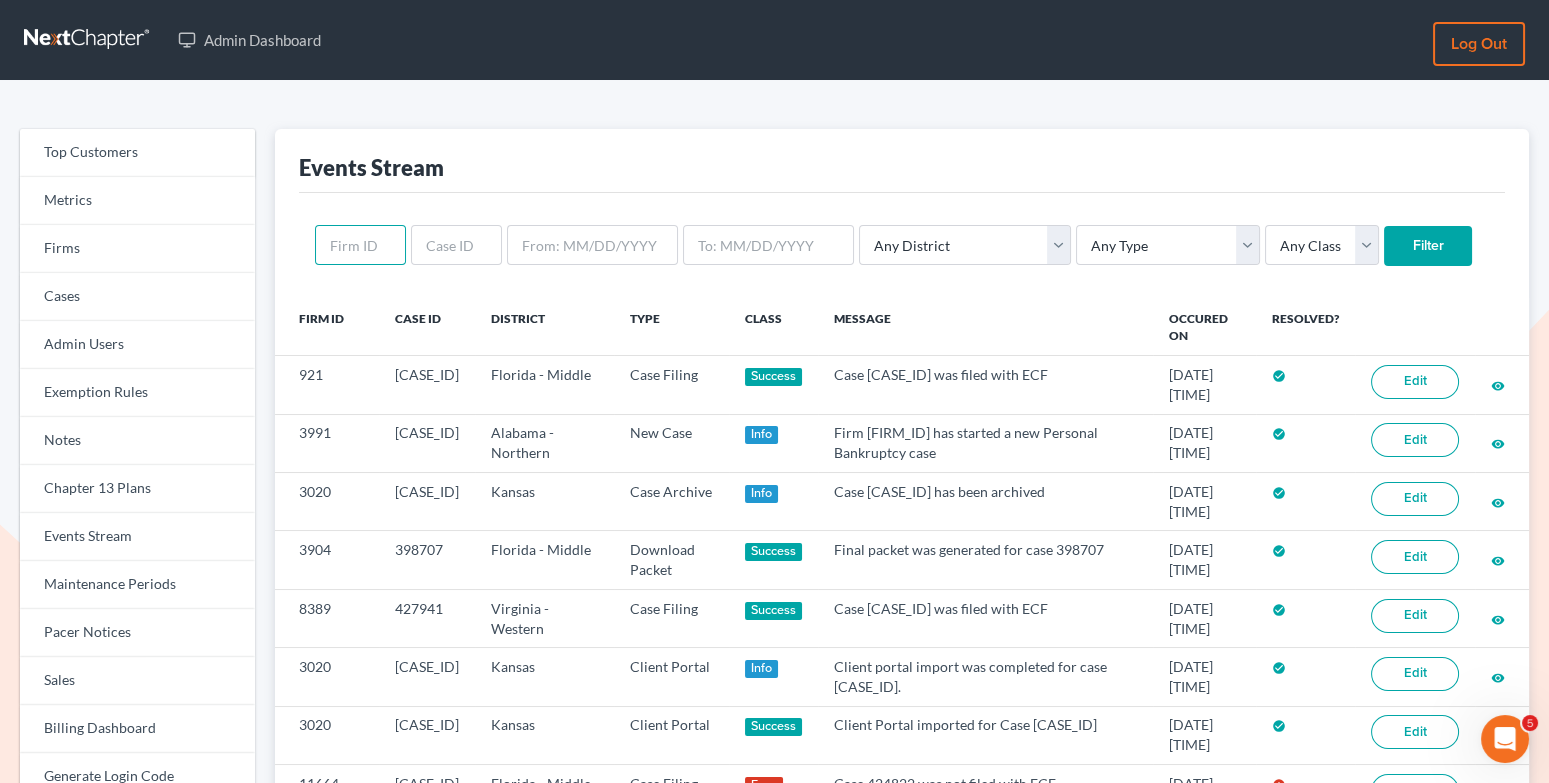 scroll, scrollTop: 0, scrollLeft: 0, axis: both 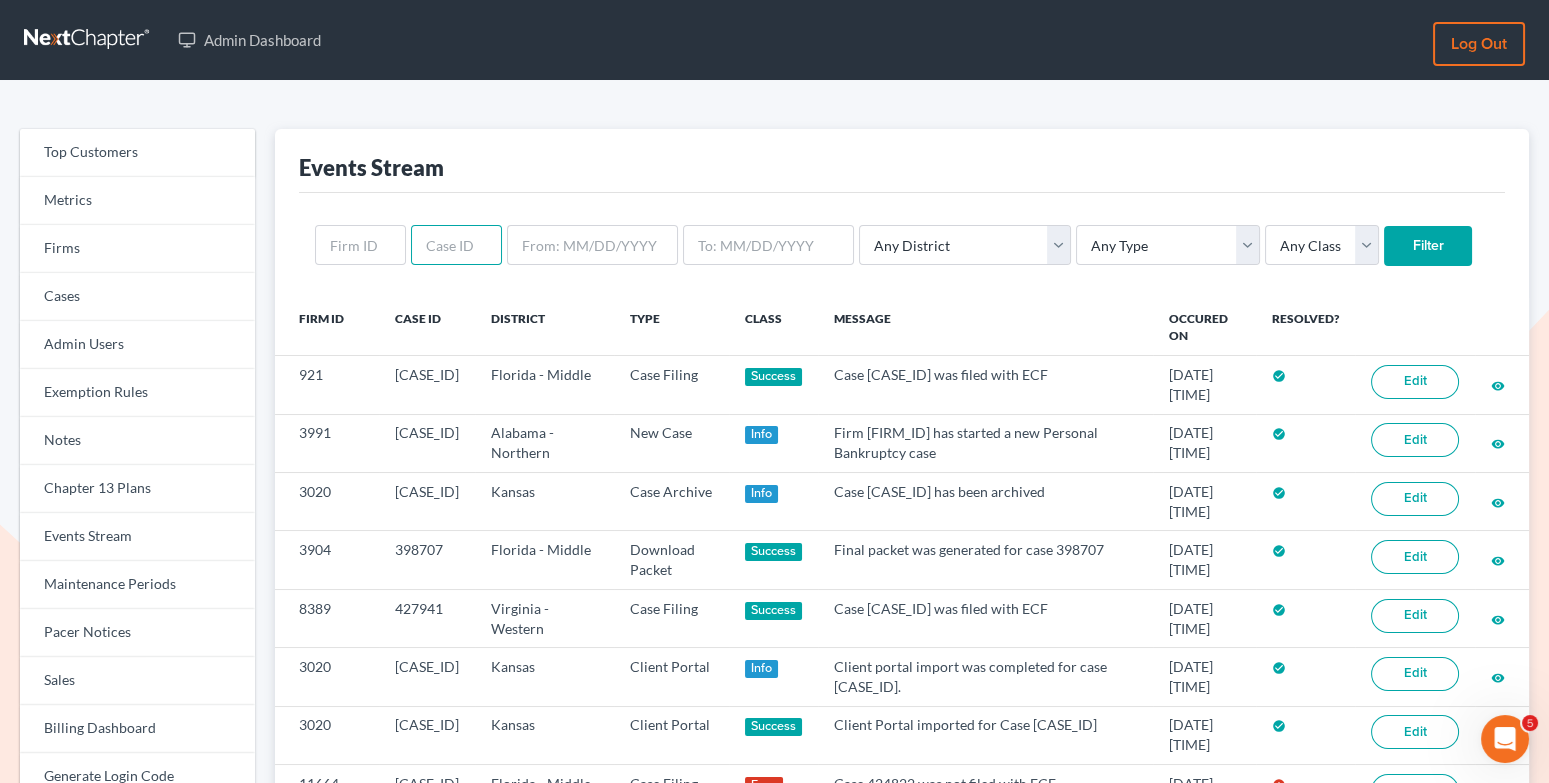 click at bounding box center (456, 245) 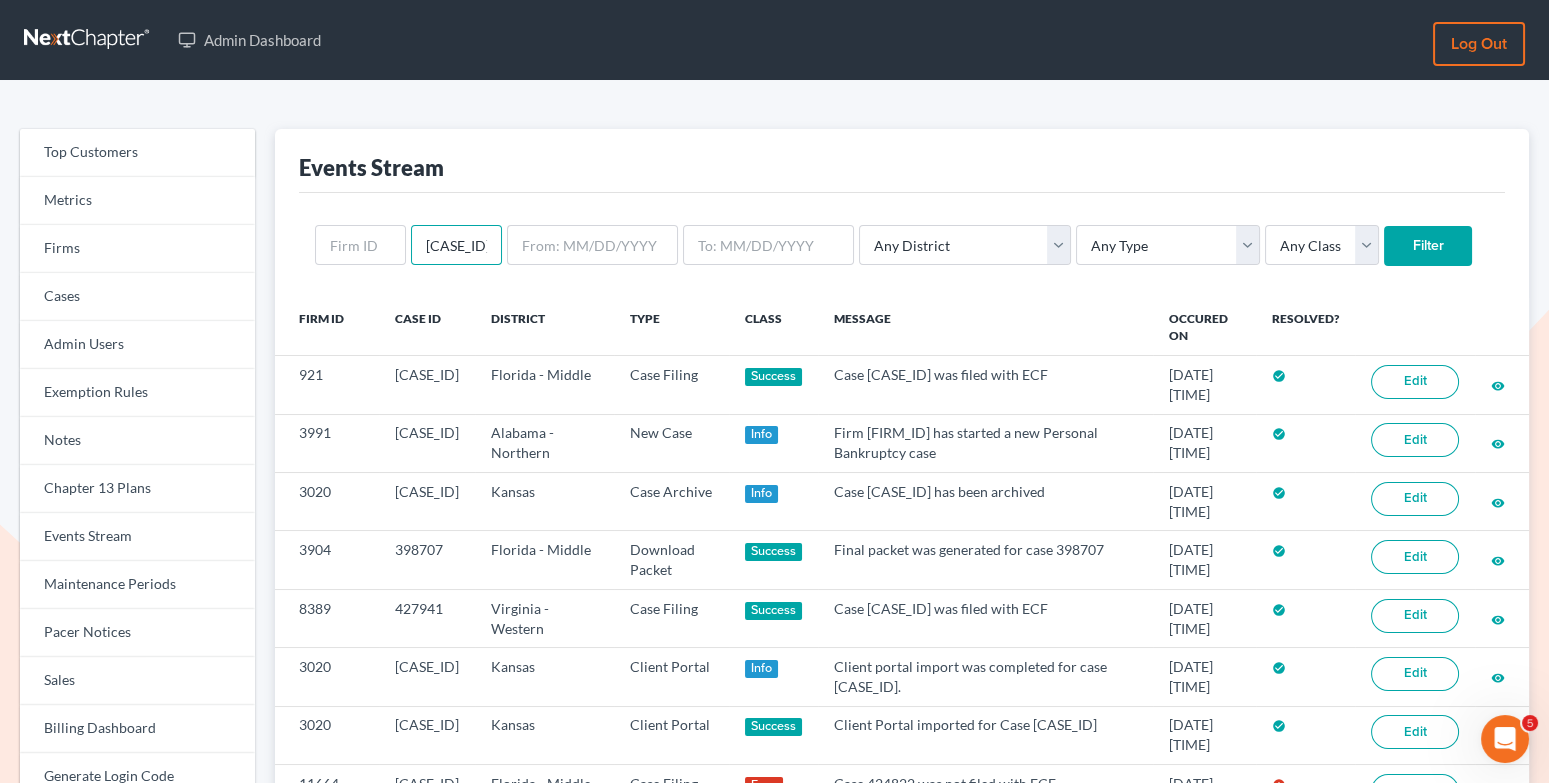 type on "424822" 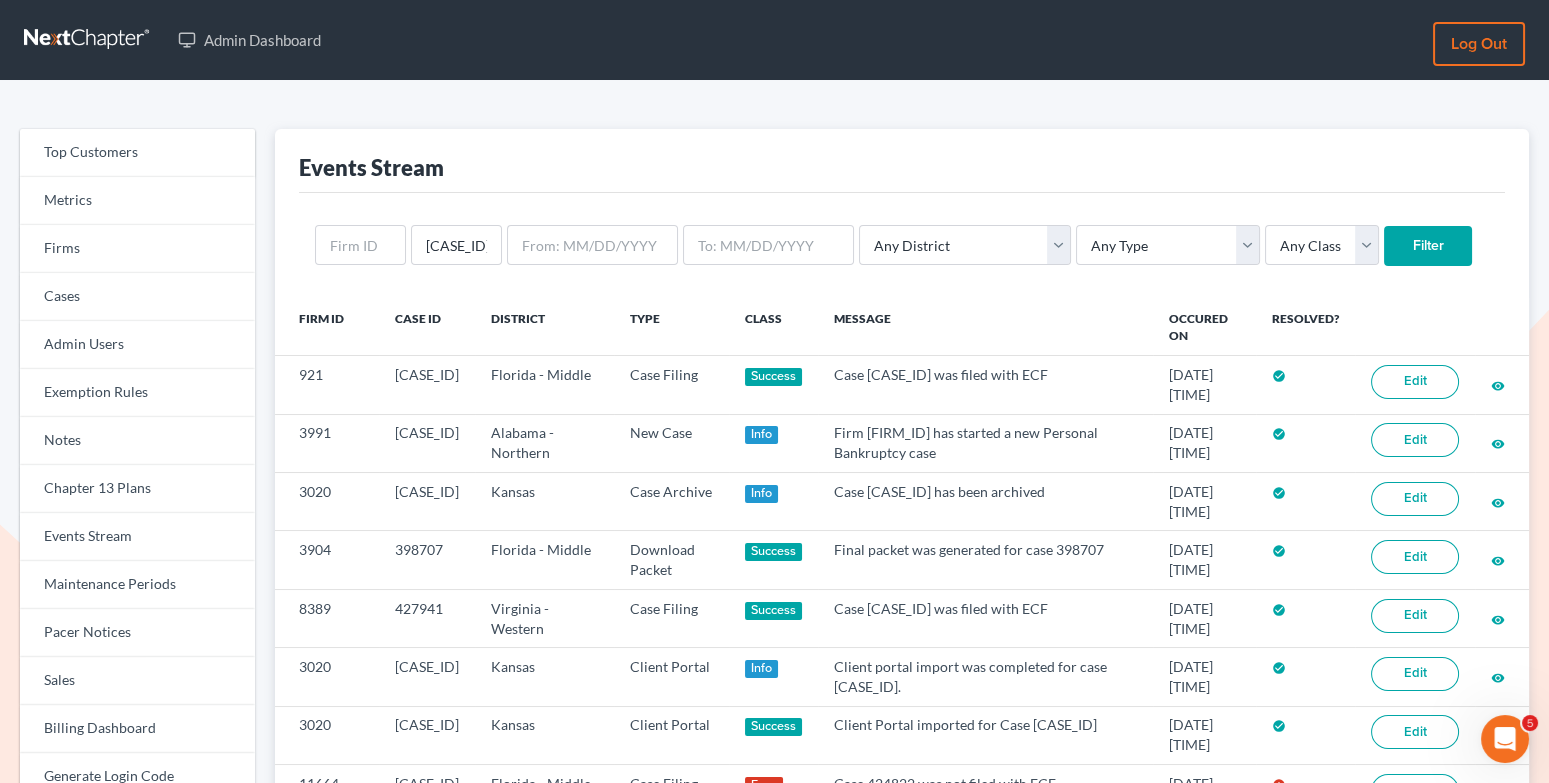 click on "Filter" at bounding box center (1428, 246) 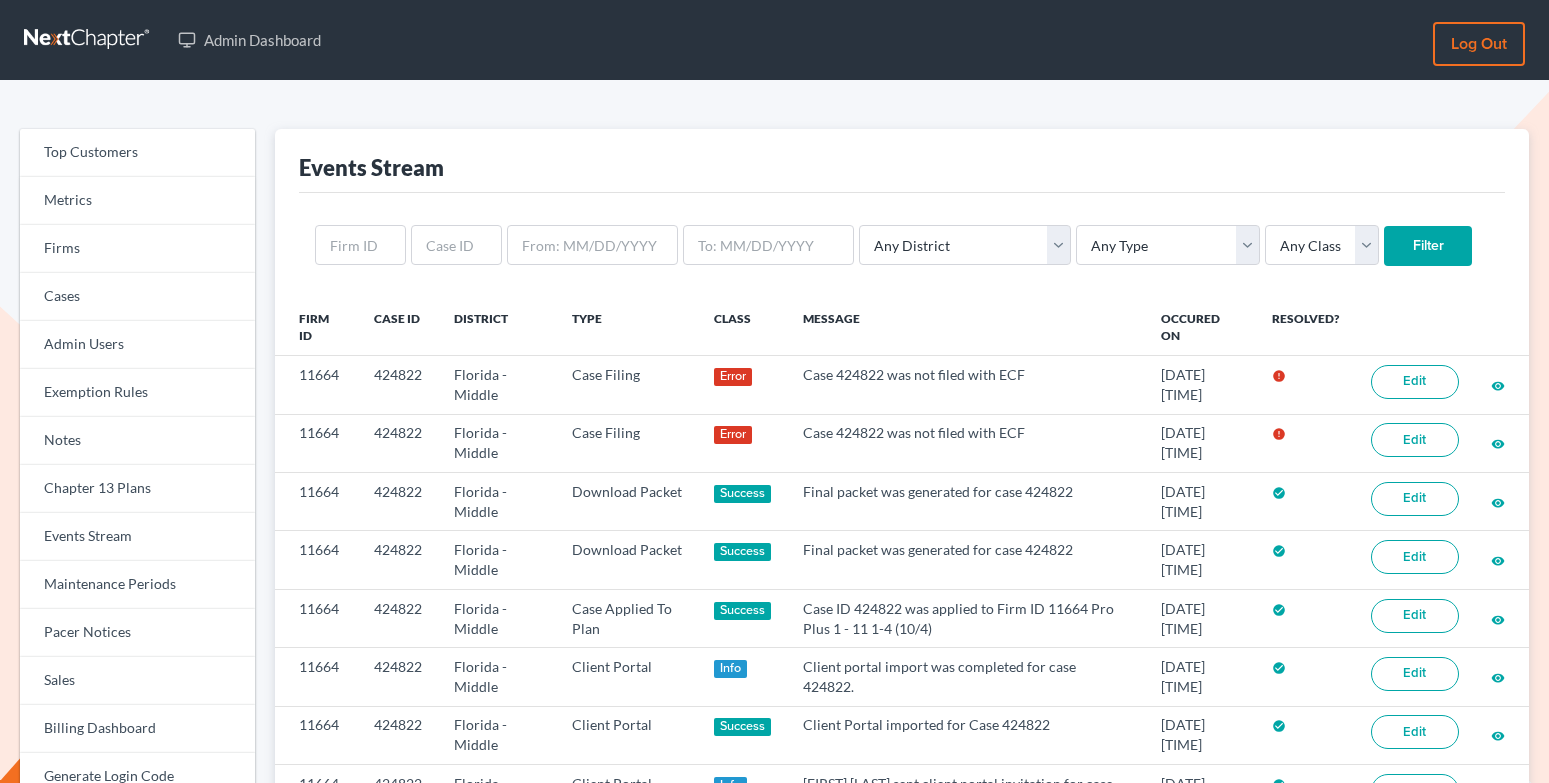 scroll, scrollTop: 0, scrollLeft: 0, axis: both 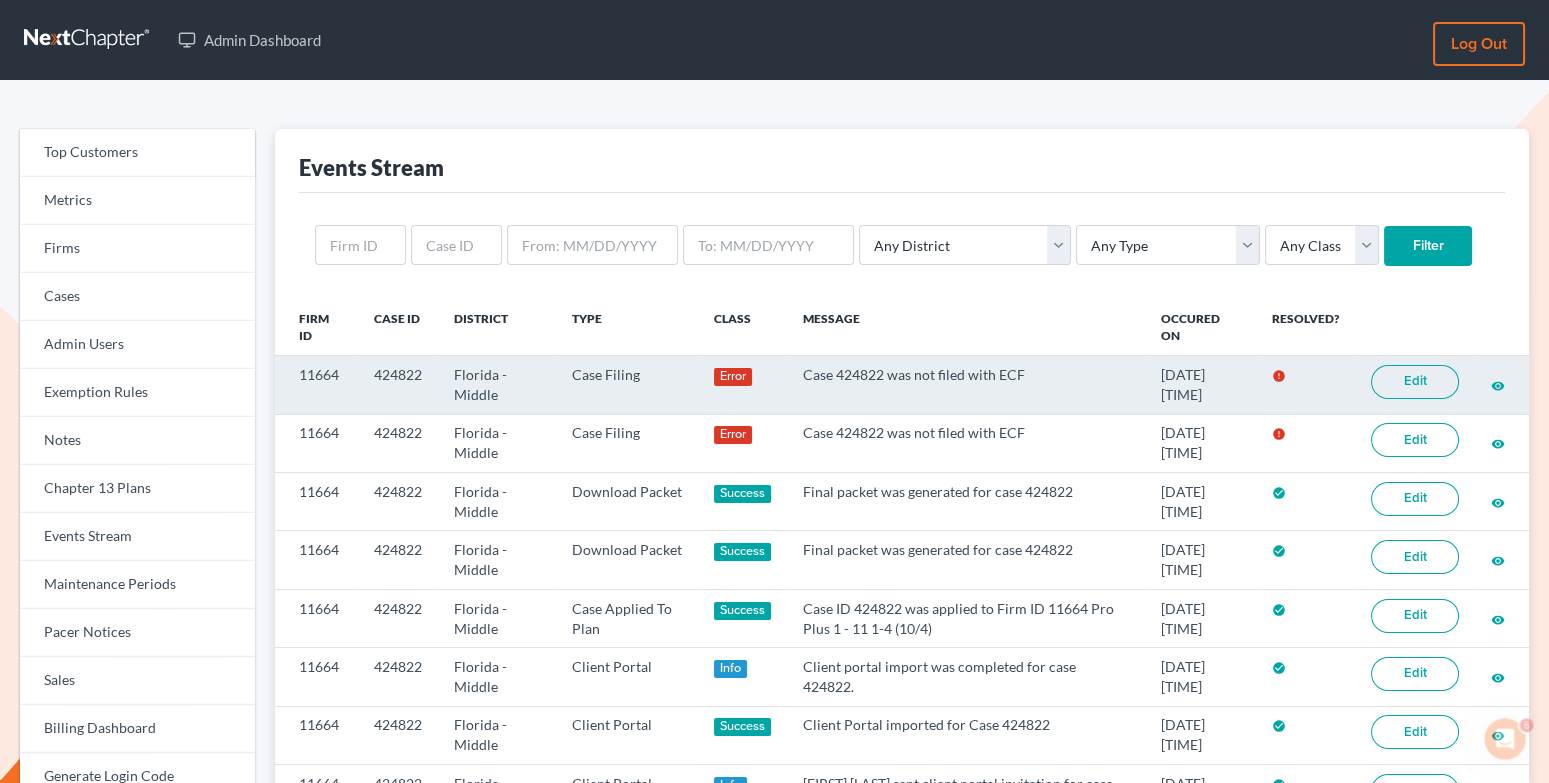 click on "Edit" at bounding box center [1415, 382] 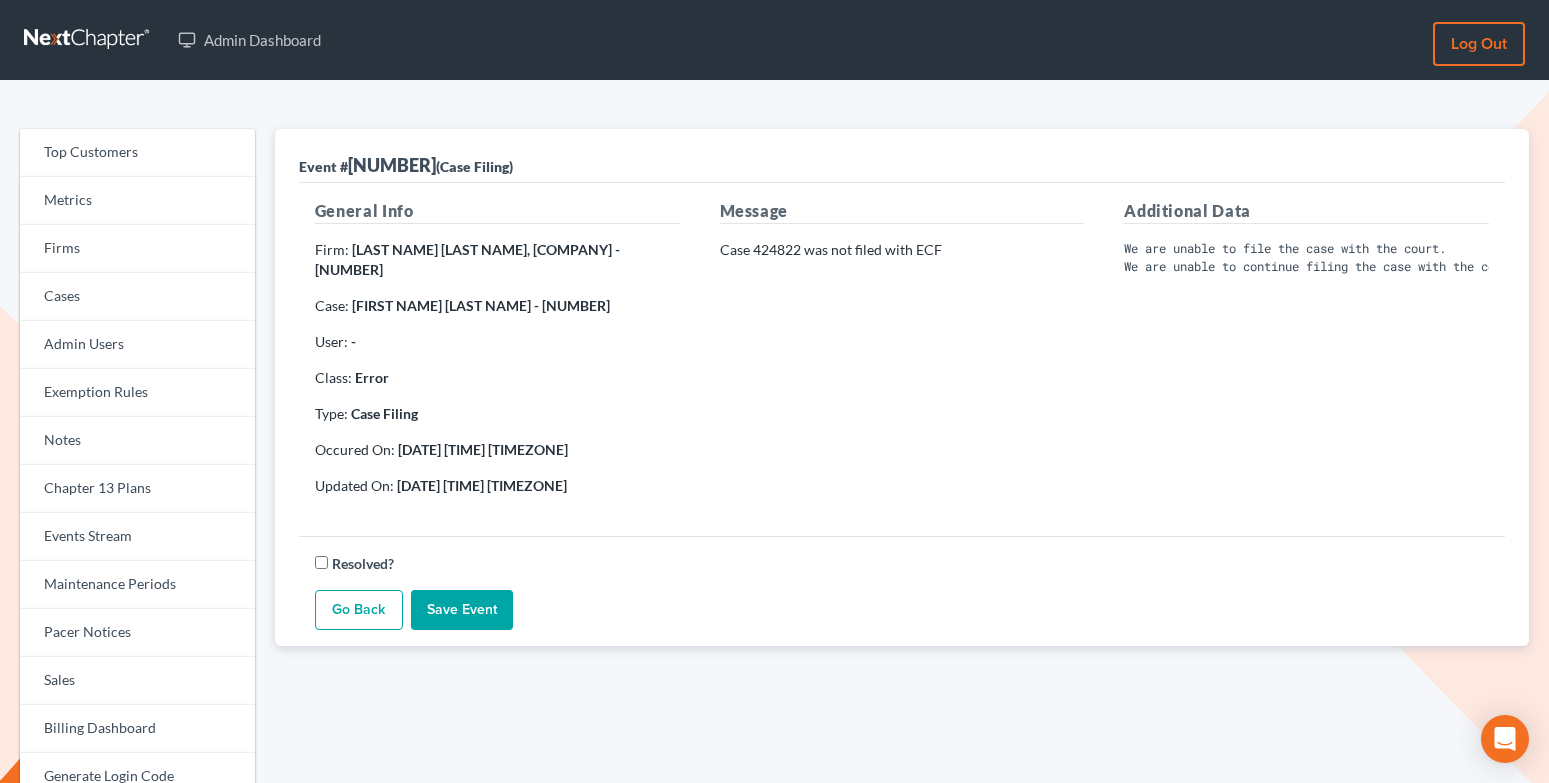 scroll, scrollTop: 0, scrollLeft: 0, axis: both 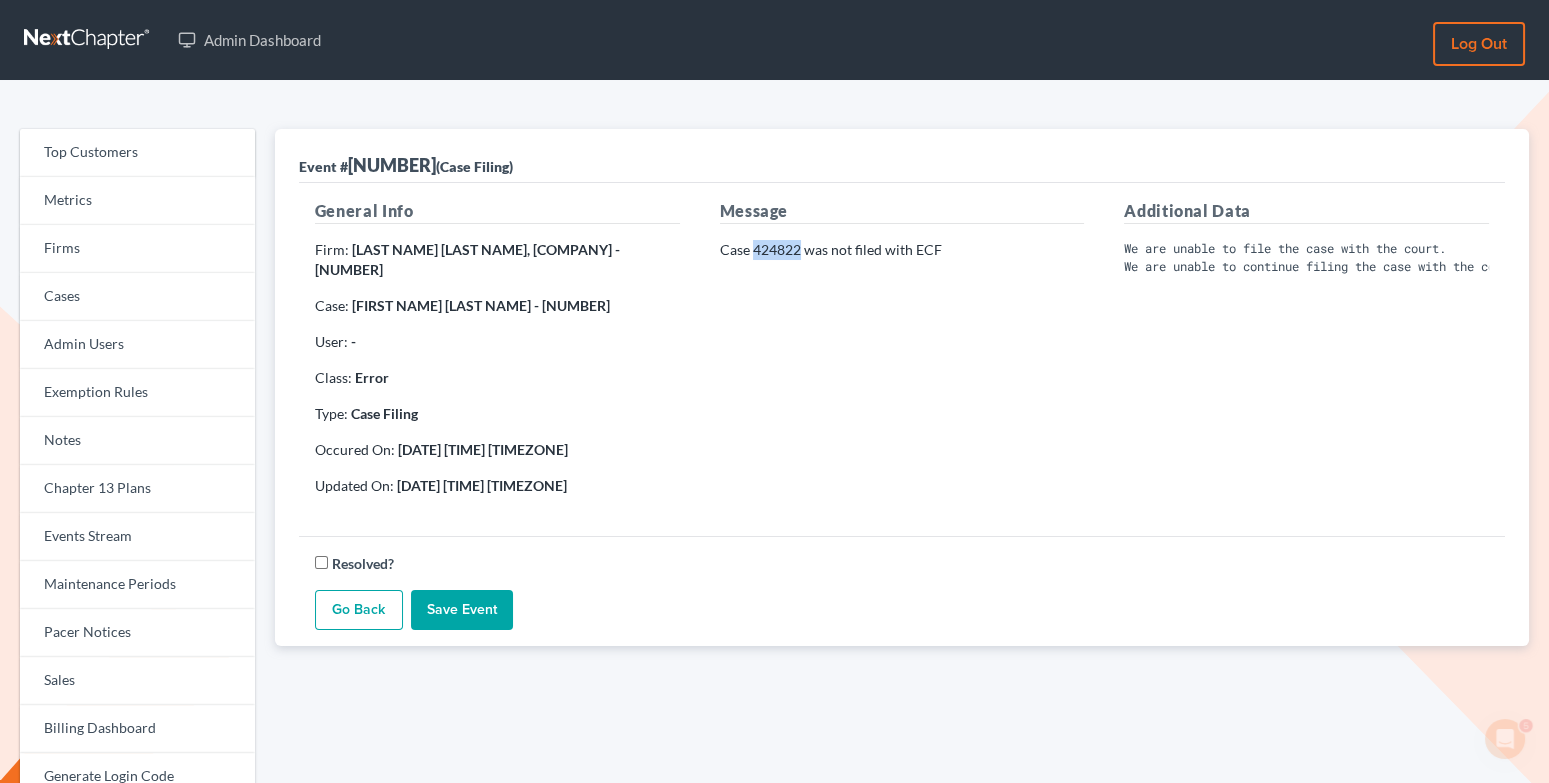 drag, startPoint x: 802, startPoint y: 248, endPoint x: 756, endPoint y: 251, distance: 46.09772 